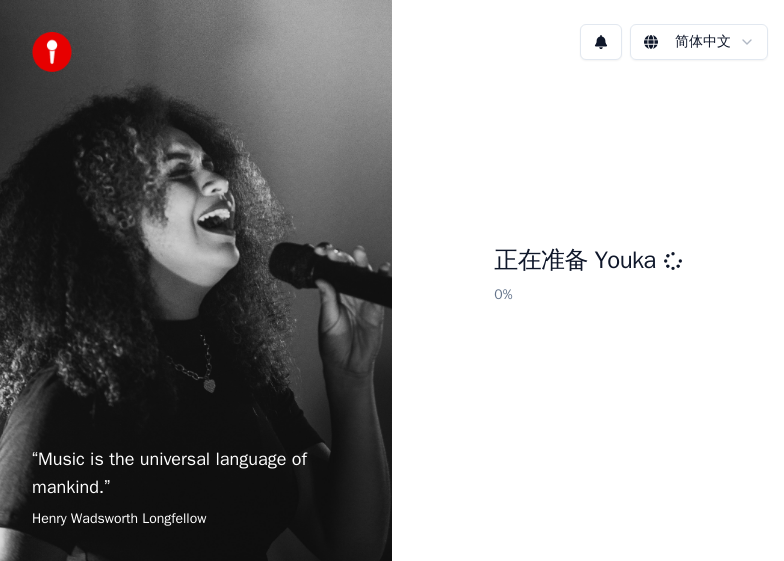 scroll, scrollTop: 0, scrollLeft: 0, axis: both 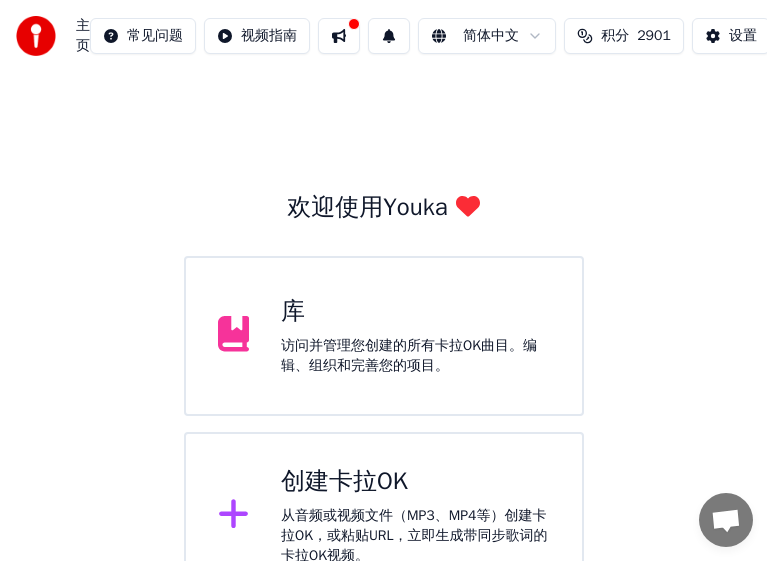 click on "创建卡拉OK" at bounding box center (415, 482) 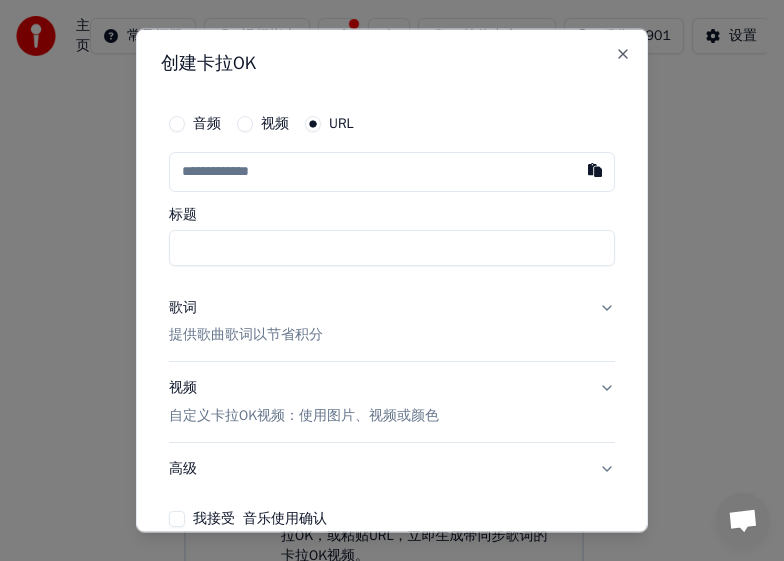 click at bounding box center [392, 171] 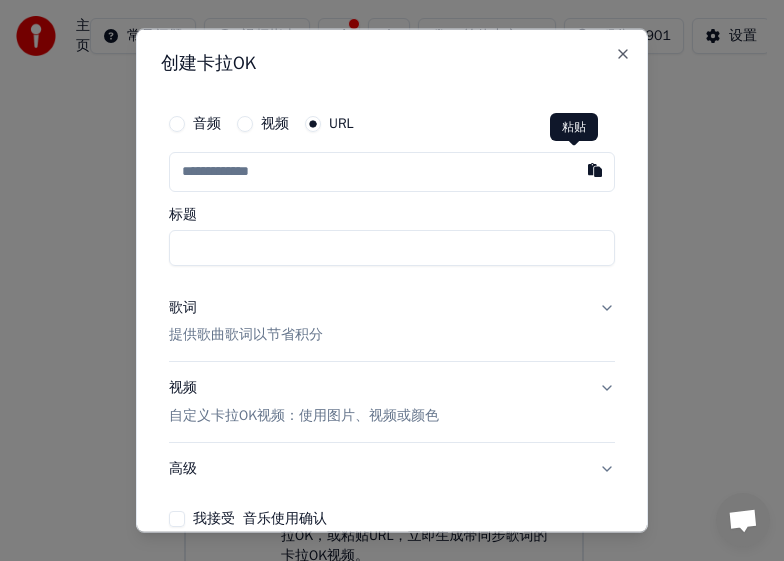 click at bounding box center (595, 169) 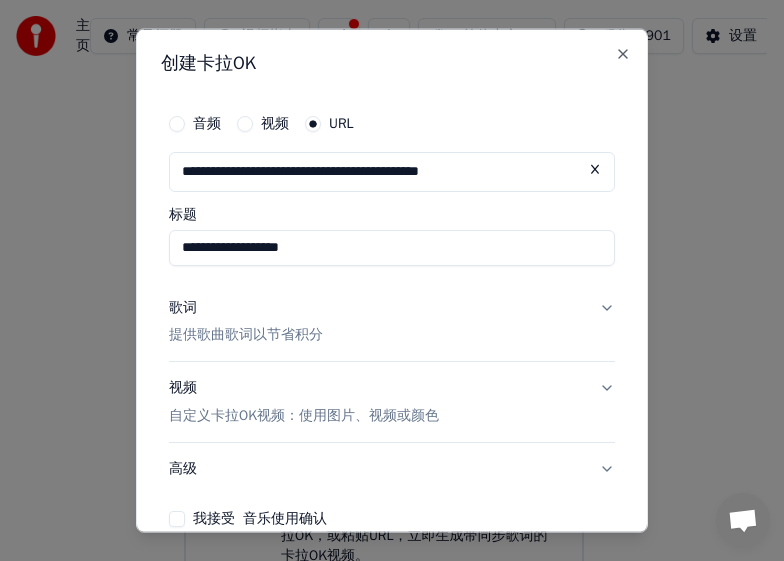 type on "**********" 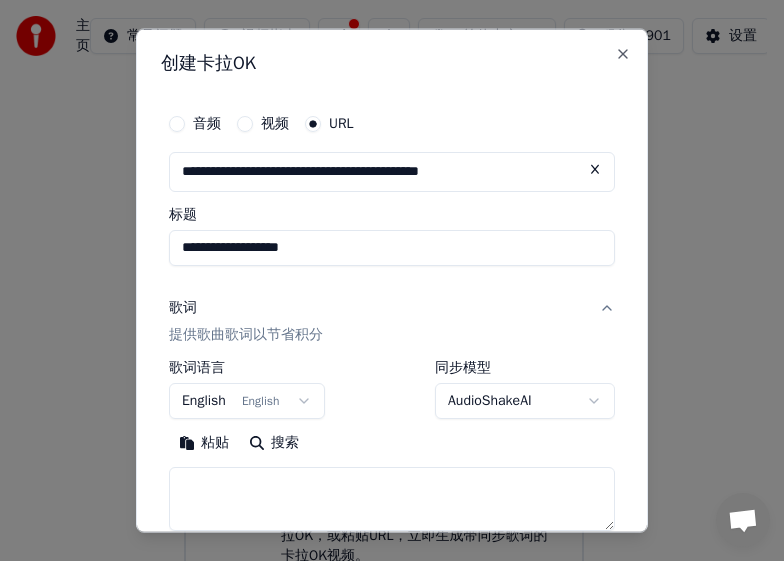 click on "English English" at bounding box center [247, 401] 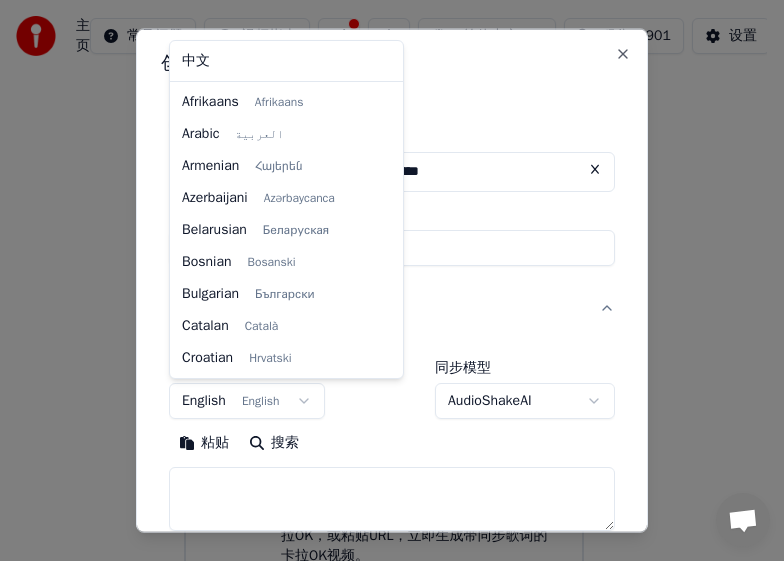 scroll, scrollTop: 128, scrollLeft: 0, axis: vertical 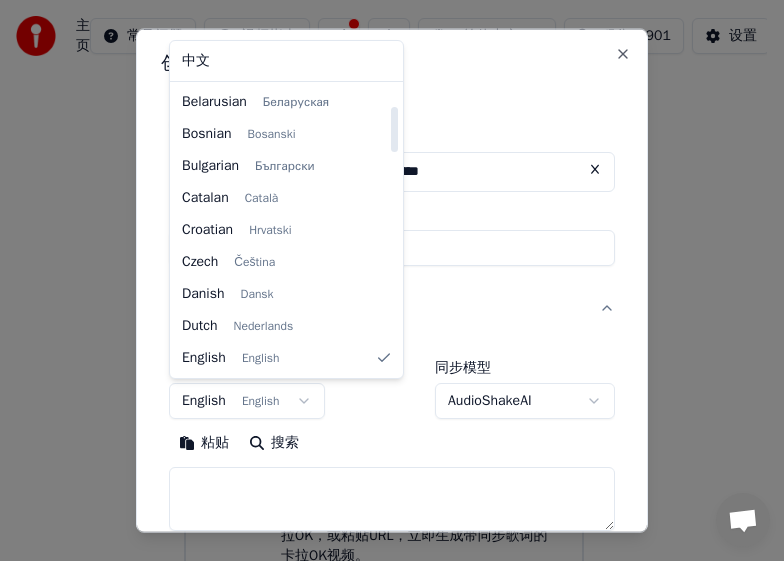 select on "**" 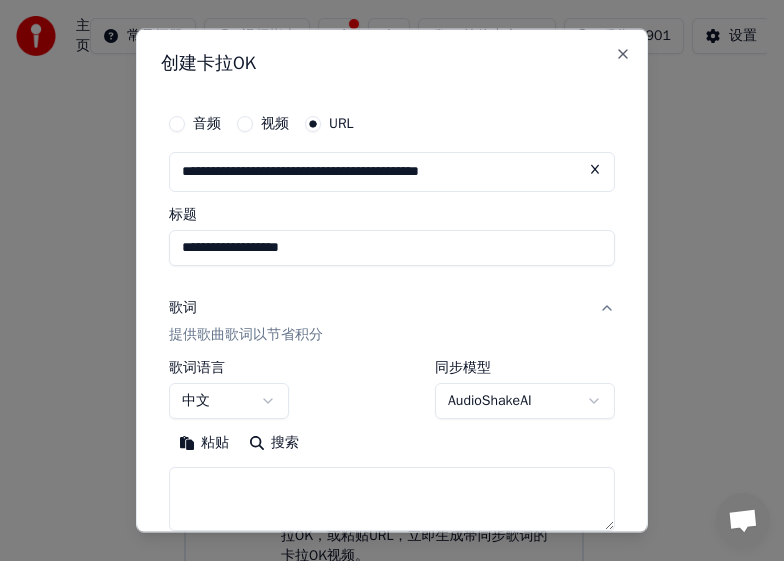 click at bounding box center [392, 499] 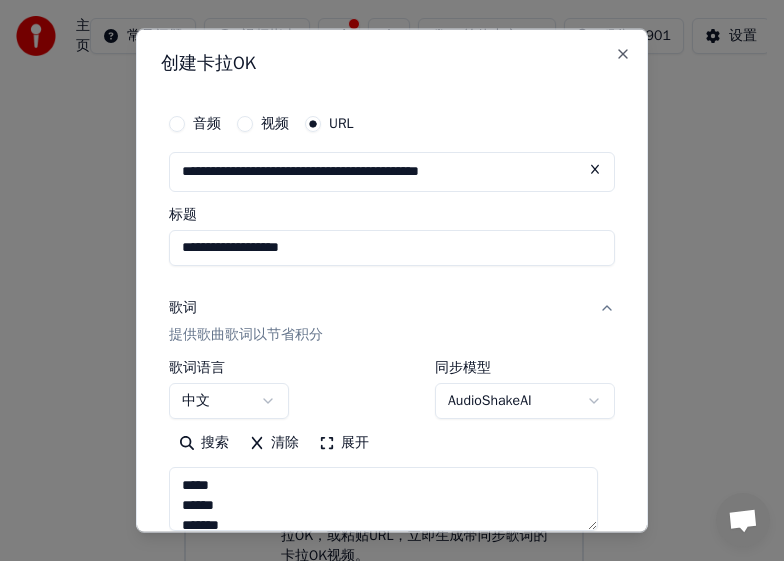 type on "**********" 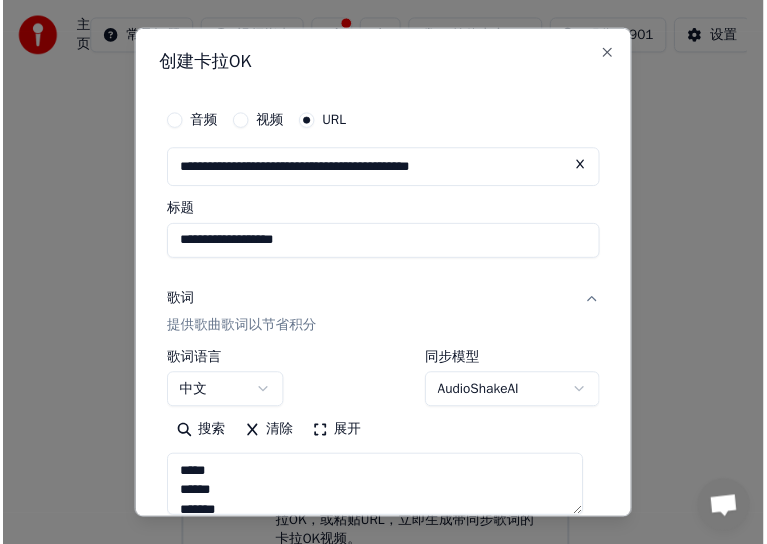 scroll, scrollTop: 289, scrollLeft: 0, axis: vertical 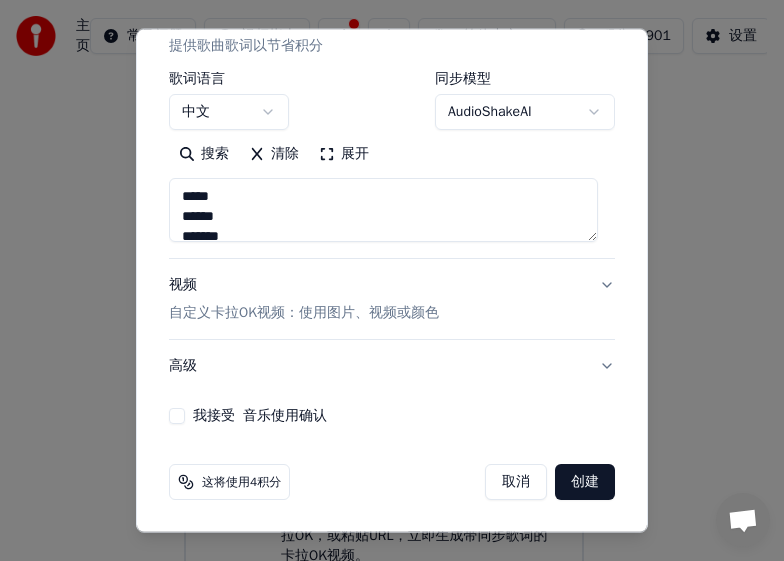 click on "创建" at bounding box center [585, 482] 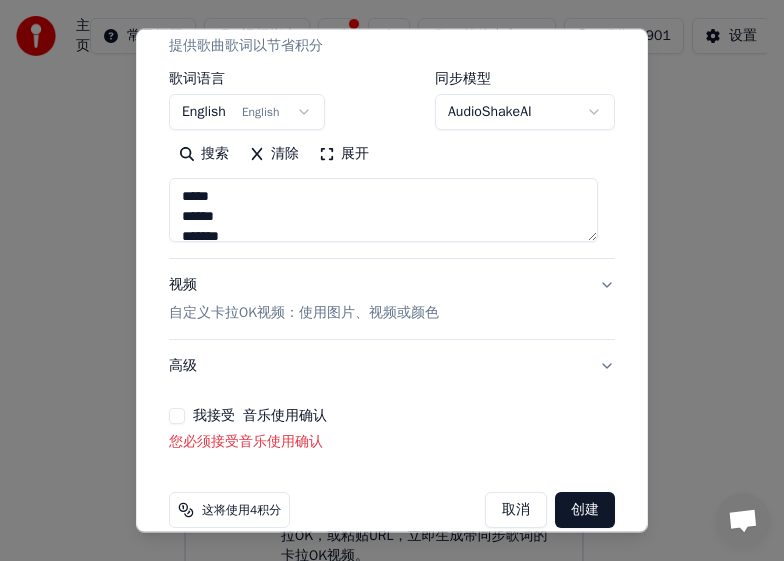 click on "我接受   音乐使用确认 您必须接受音乐使用确认" at bounding box center [392, 430] 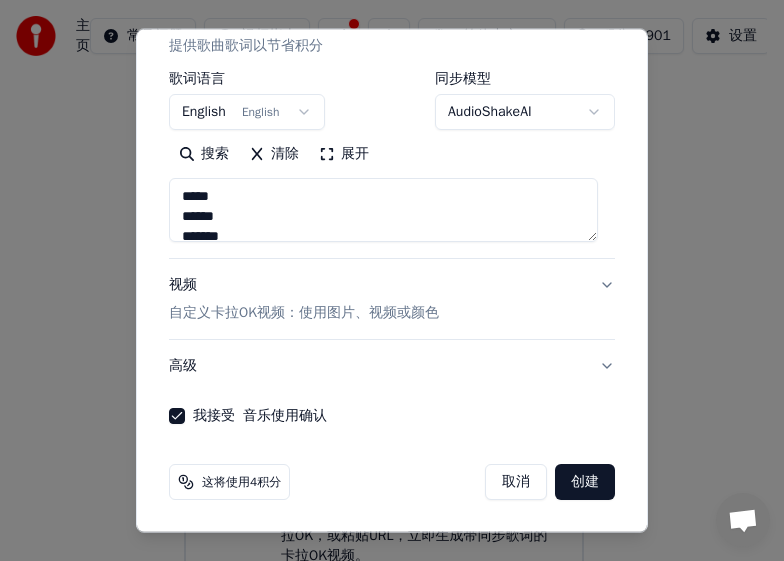 click on "创建" at bounding box center [585, 482] 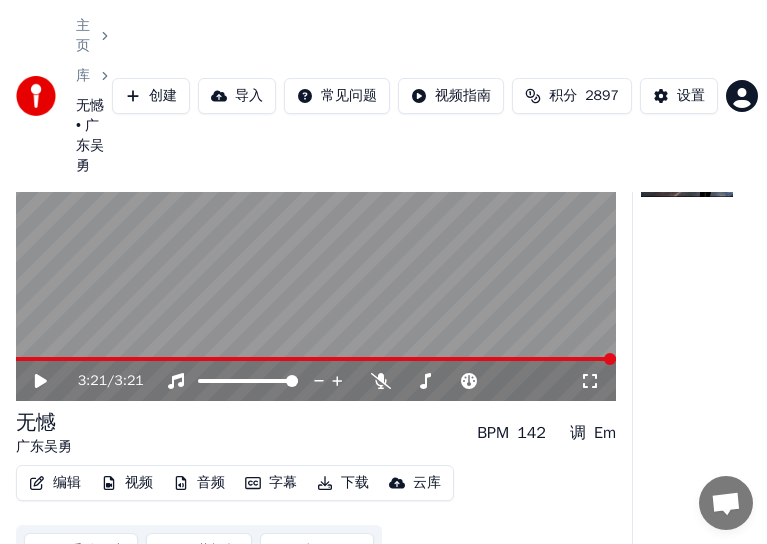 scroll, scrollTop: 173, scrollLeft: 0, axis: vertical 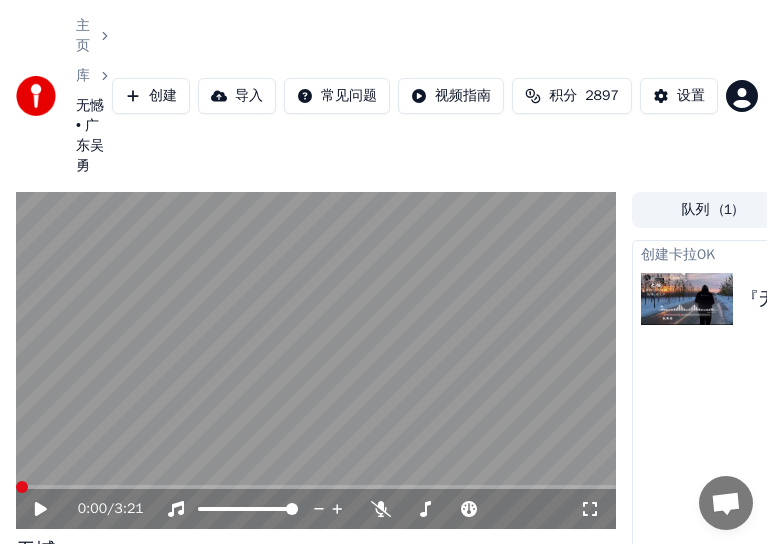 click at bounding box center (22, 487) 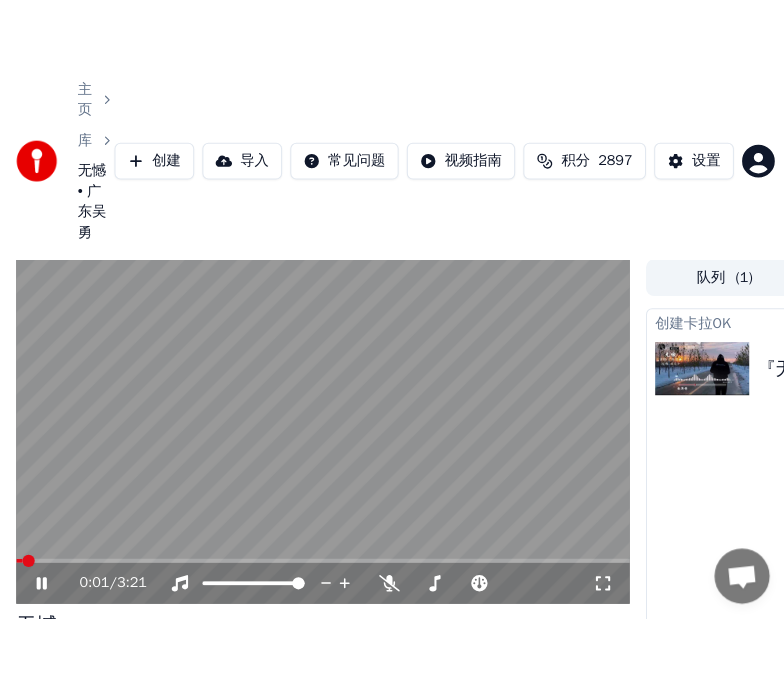 scroll, scrollTop: 615, scrollLeft: 0, axis: vertical 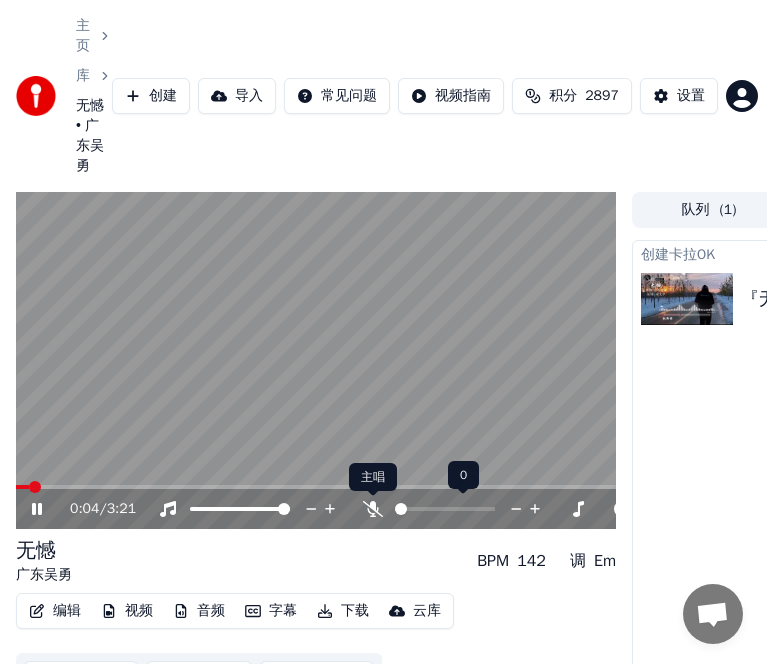 click 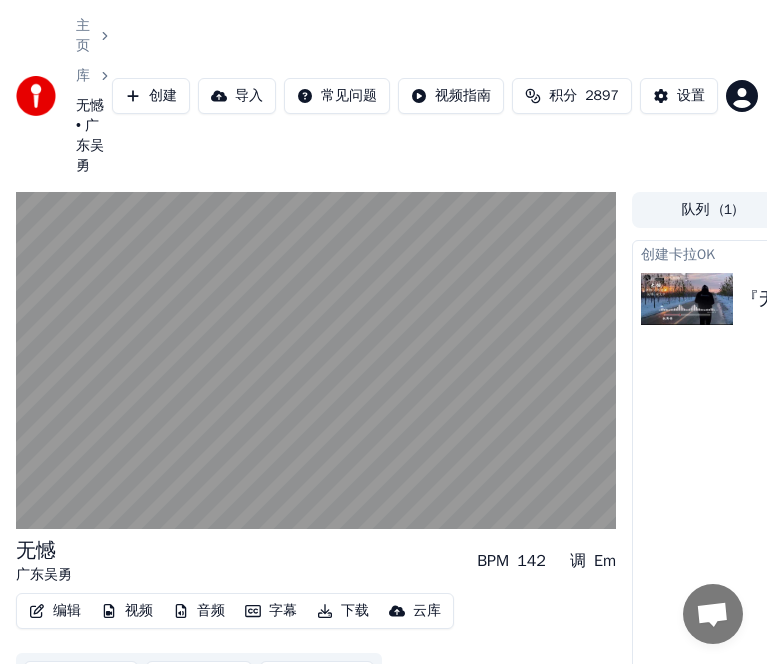 click on "字幕" at bounding box center [271, 611] 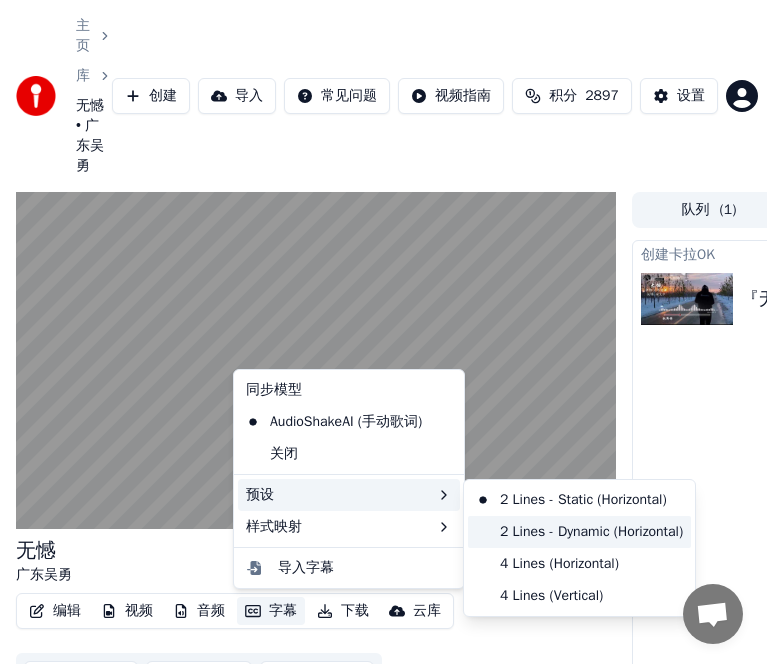 click on "2 Lines - Dynamic (Horizontal)" at bounding box center (579, 532) 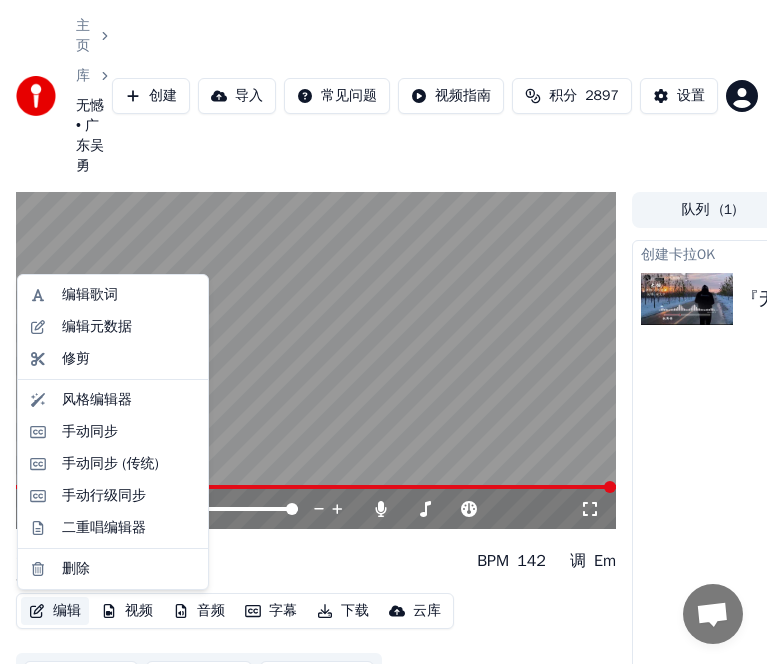 click on "编辑" at bounding box center [55, 611] 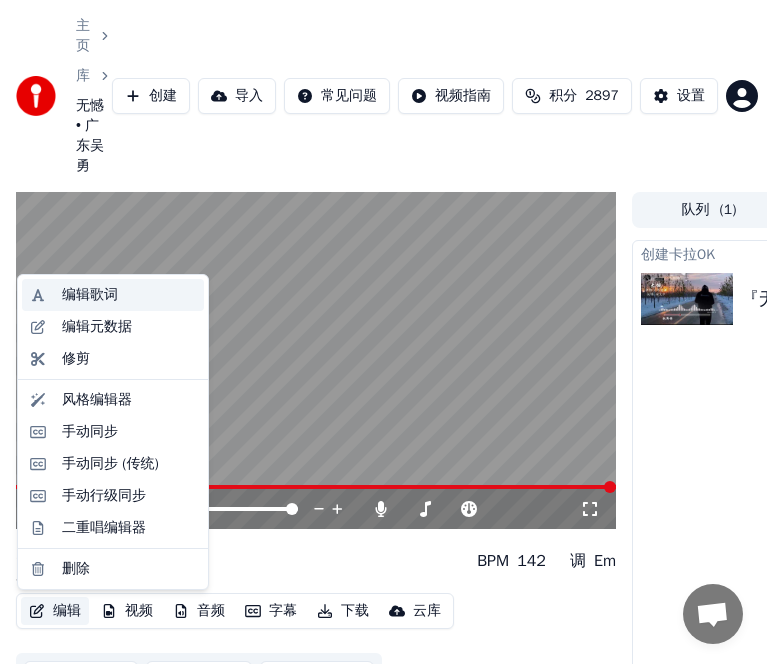 click on "编辑歌词" at bounding box center (90, 295) 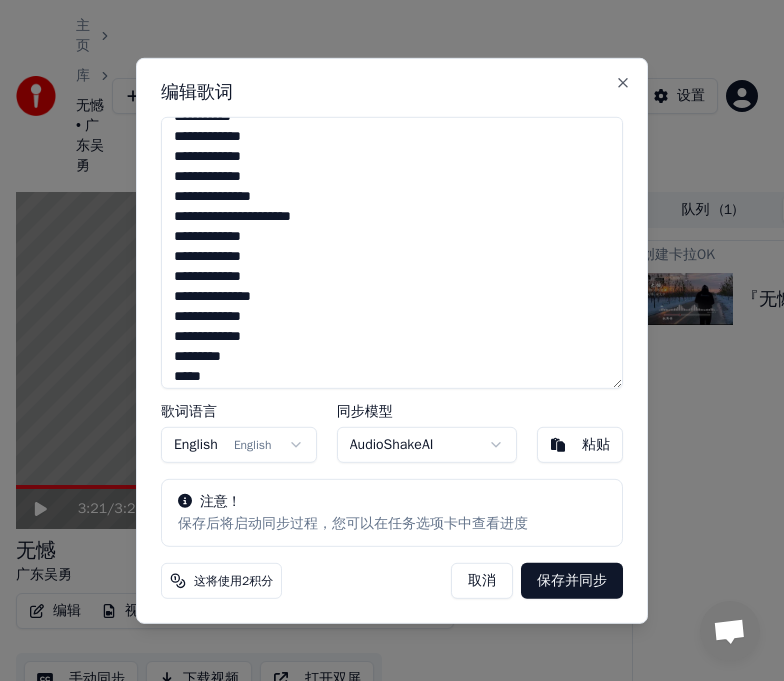 scroll, scrollTop: 122, scrollLeft: 0, axis: vertical 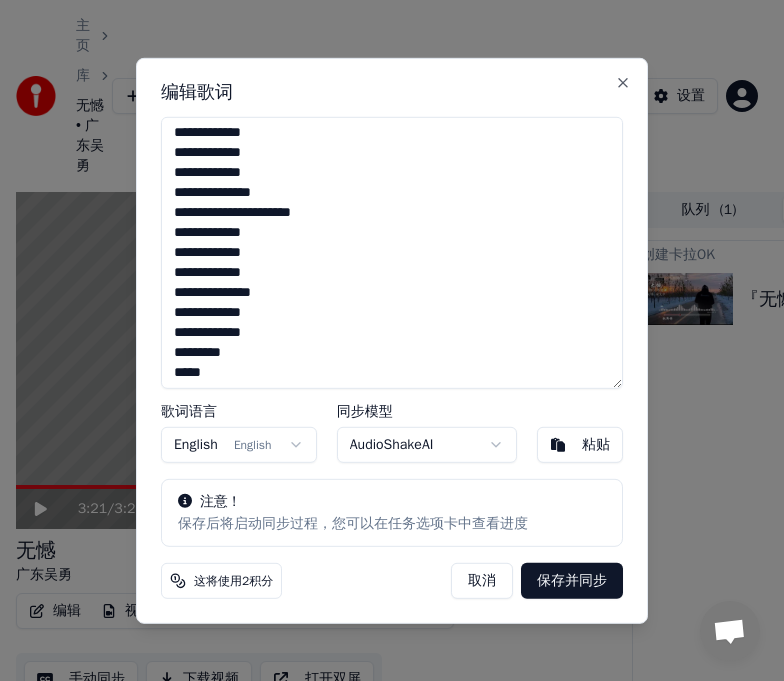 click on "**********" at bounding box center [392, 252] 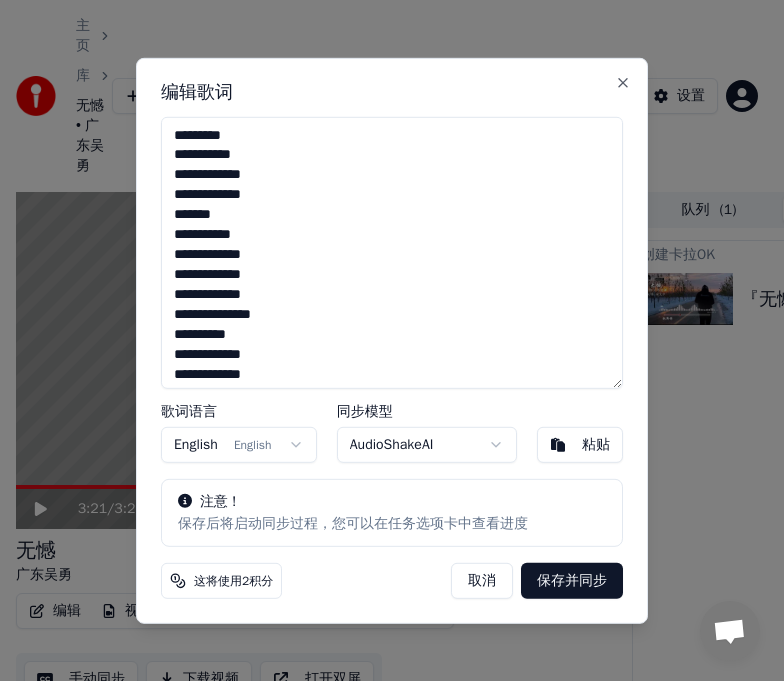 scroll, scrollTop: 585, scrollLeft: 0, axis: vertical 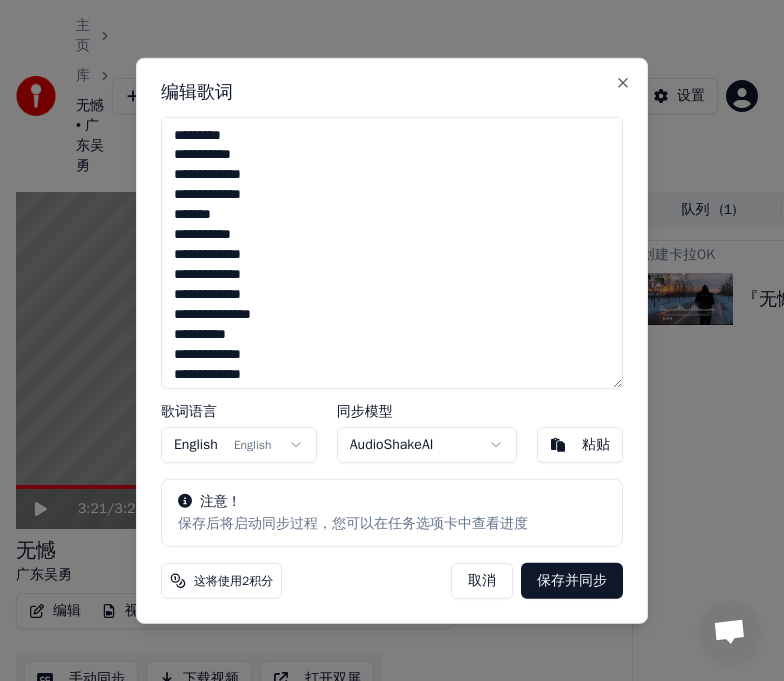 drag, startPoint x: 263, startPoint y: 370, endPoint x: 151, endPoint y: 71, distance: 319.28827 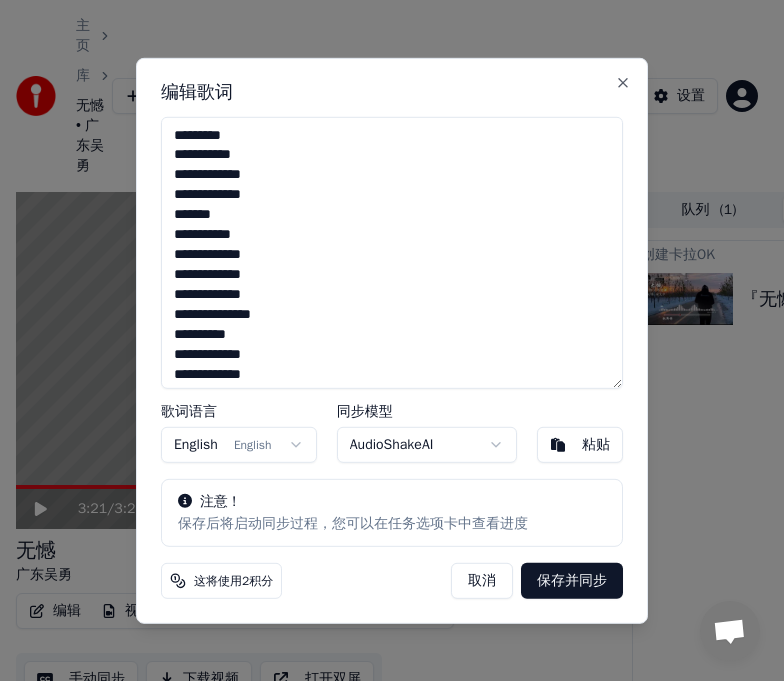 click on "粘贴" at bounding box center (580, 445) 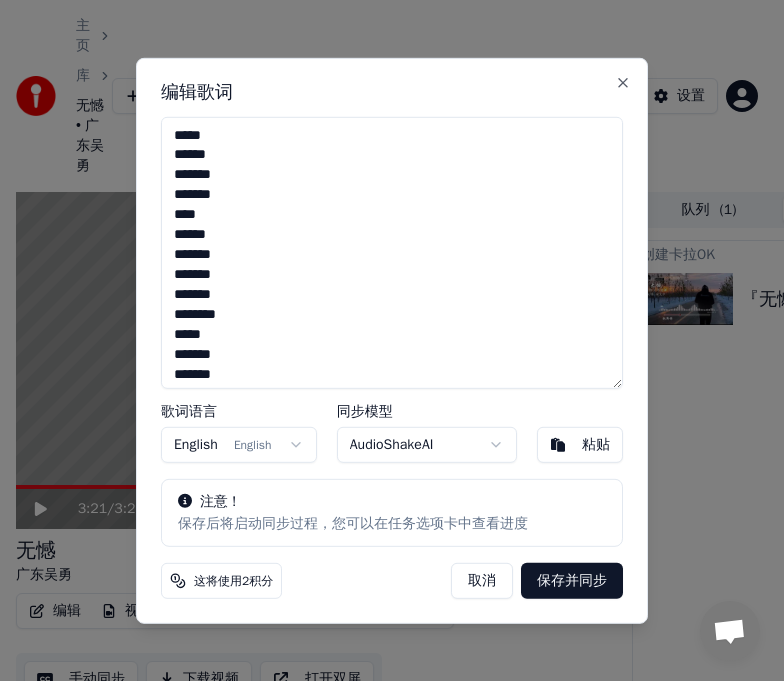 click on "保存并同步" at bounding box center (572, 581) 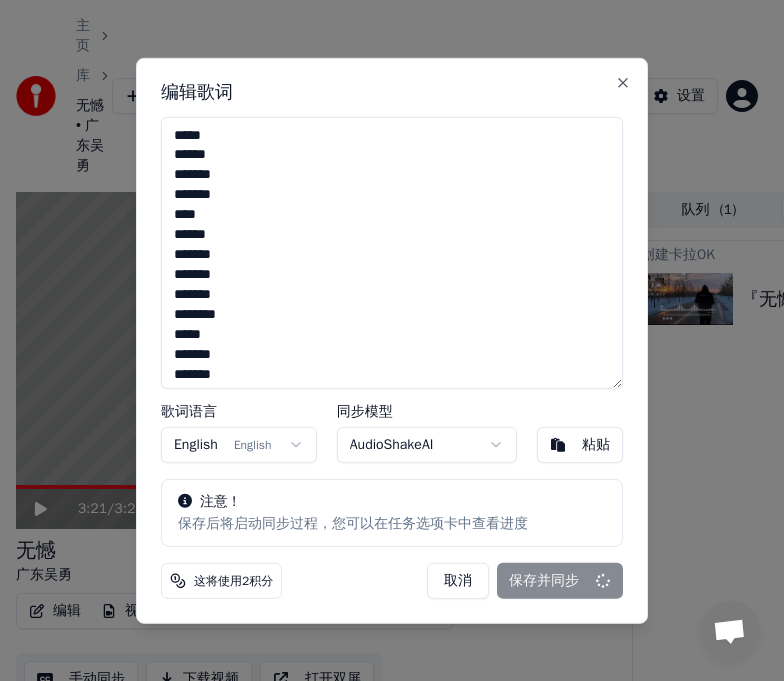type on "*****
******
*******
*******
****
******
*******
*******
*******
********
*****
*******
*******
*******
*******
********
*******
*******
*****
***
****
******
*******
*******
*******
********
*****
*******
*******
*******
*******
********
*******
*******
*****
***
*******
*******
*******
********
*******
*******
*****
***" 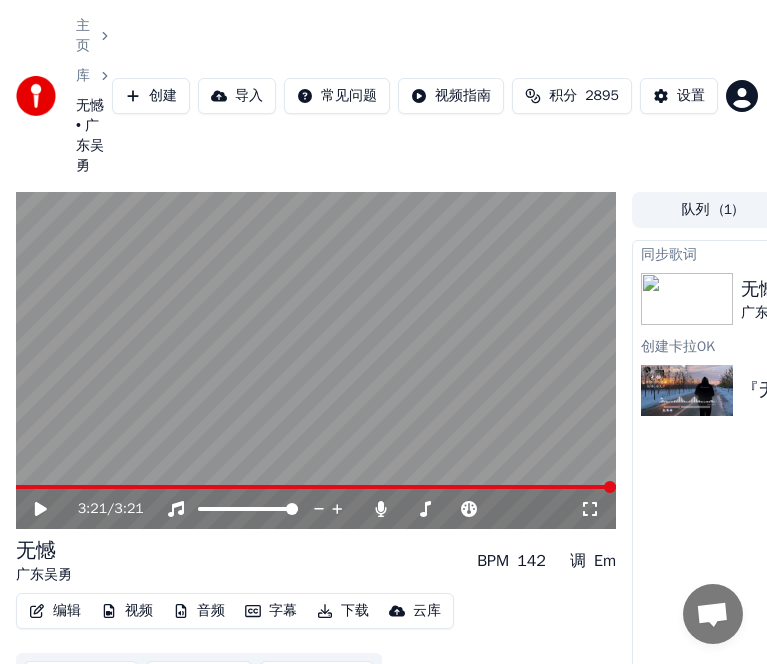 scroll, scrollTop: 0, scrollLeft: 315, axis: horizontal 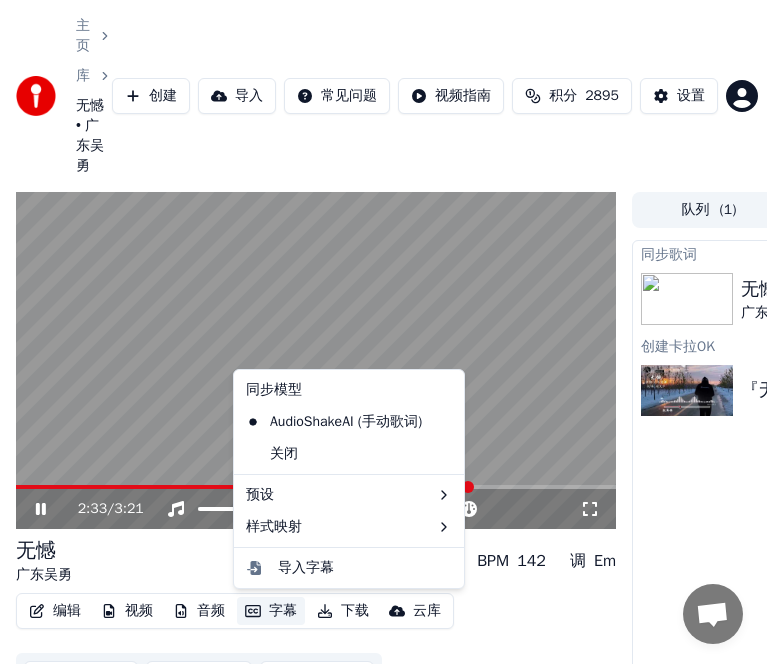 click on "字幕" at bounding box center (271, 611) 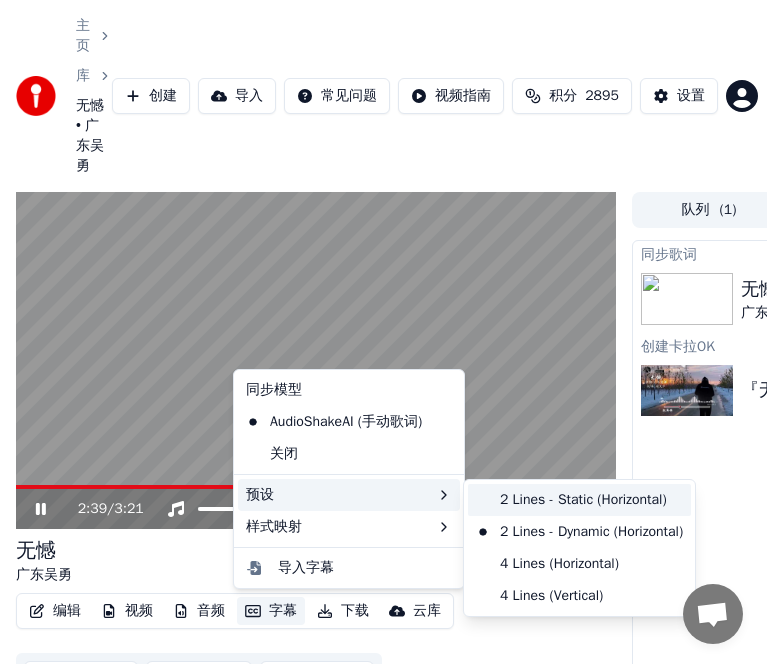 click on "2 Lines - Static (Horizontal)" at bounding box center (579, 500) 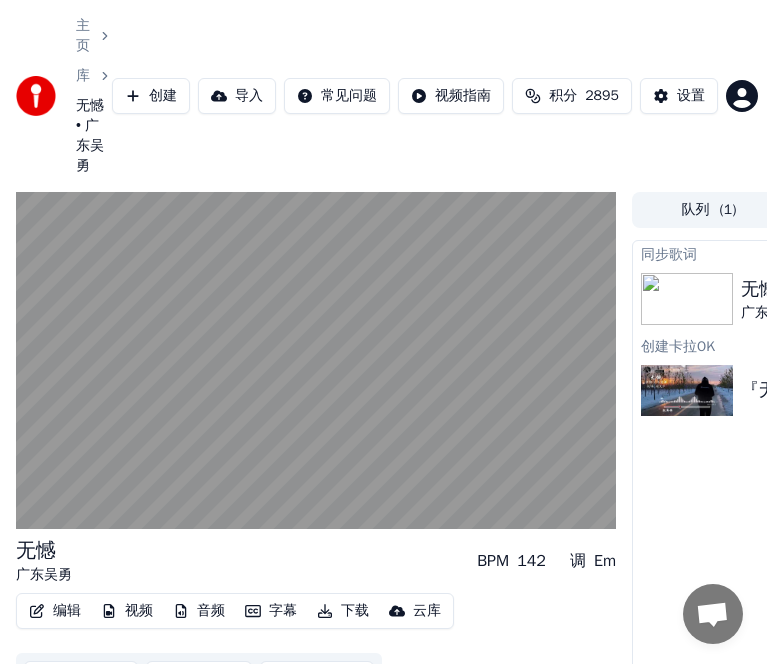 click on "字幕" at bounding box center [271, 611] 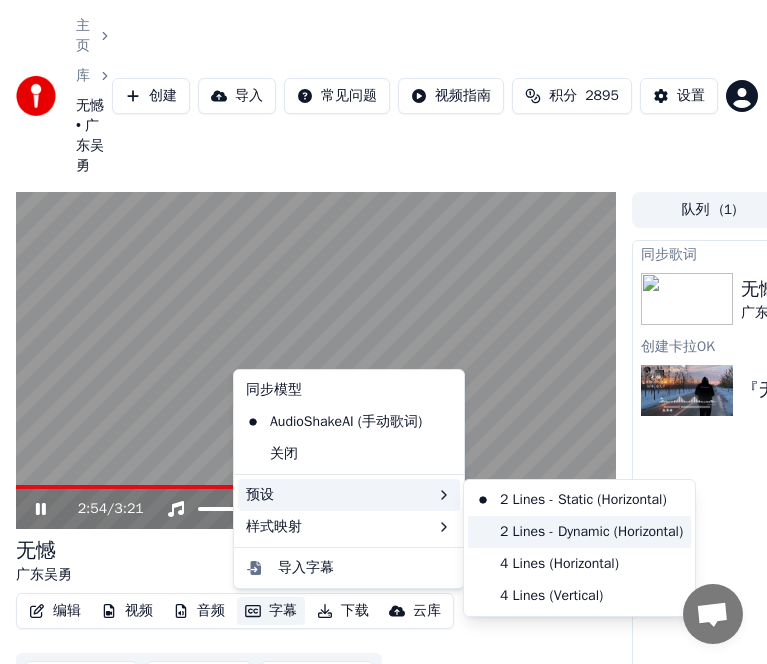 click on "2 Lines - Dynamic (Horizontal)" at bounding box center [579, 532] 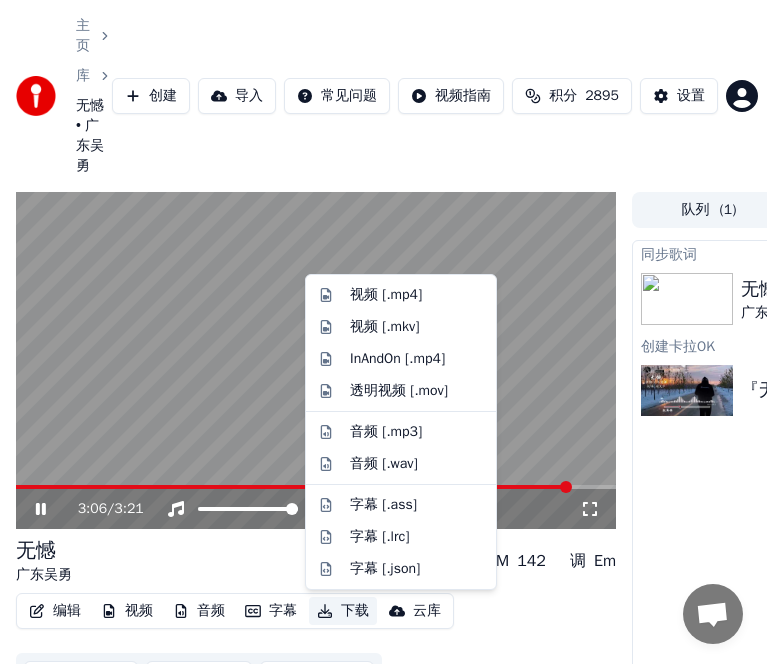 click on "下载" at bounding box center [343, 611] 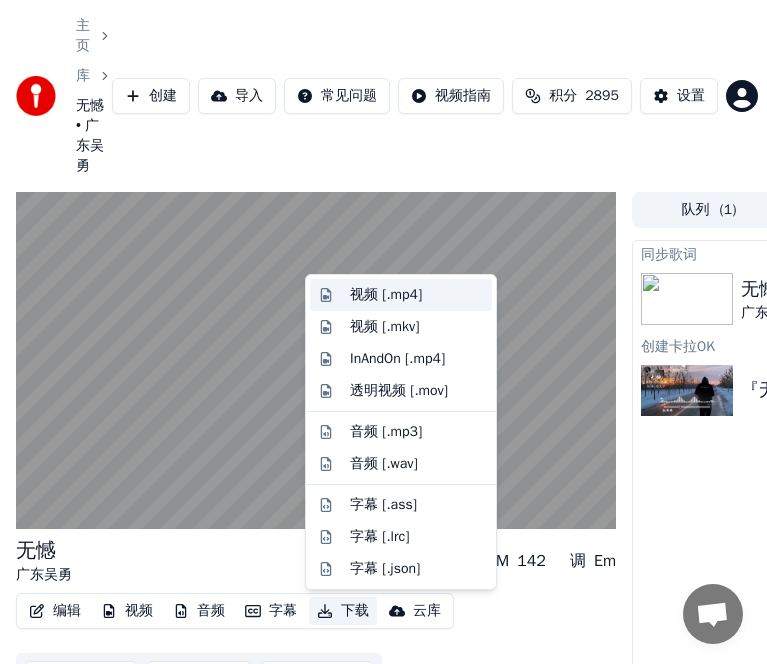 click on "视频 [.mp4]" at bounding box center (386, 295) 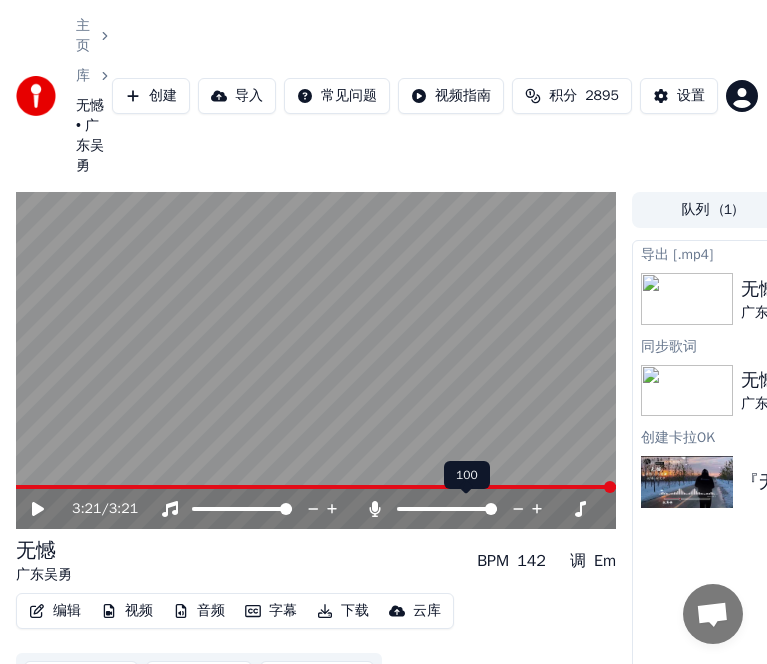 click 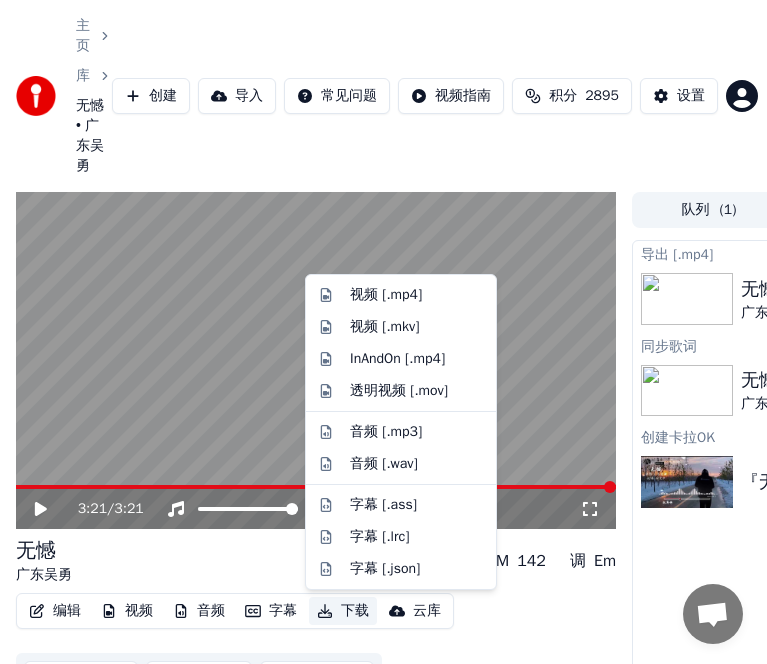 click on "下载" at bounding box center [343, 611] 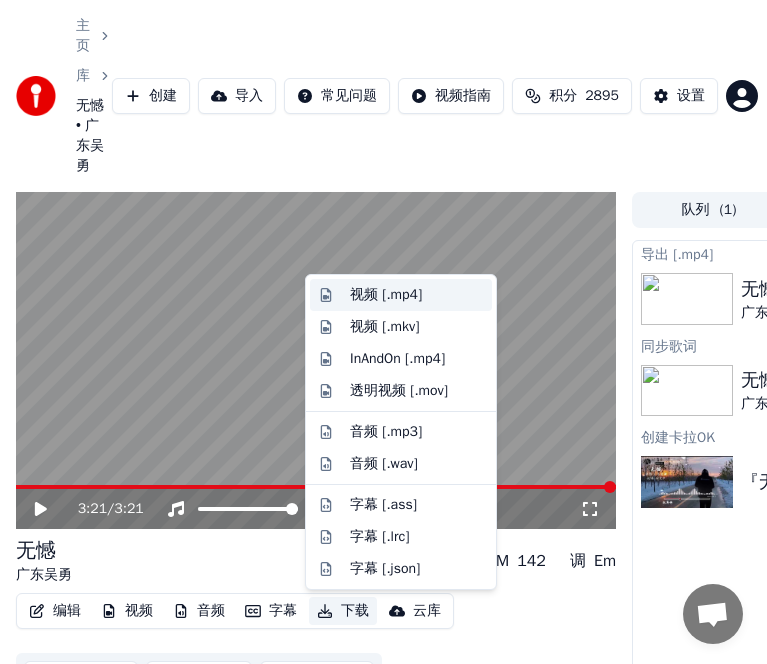 click on "视频 [.mp4]" at bounding box center [386, 295] 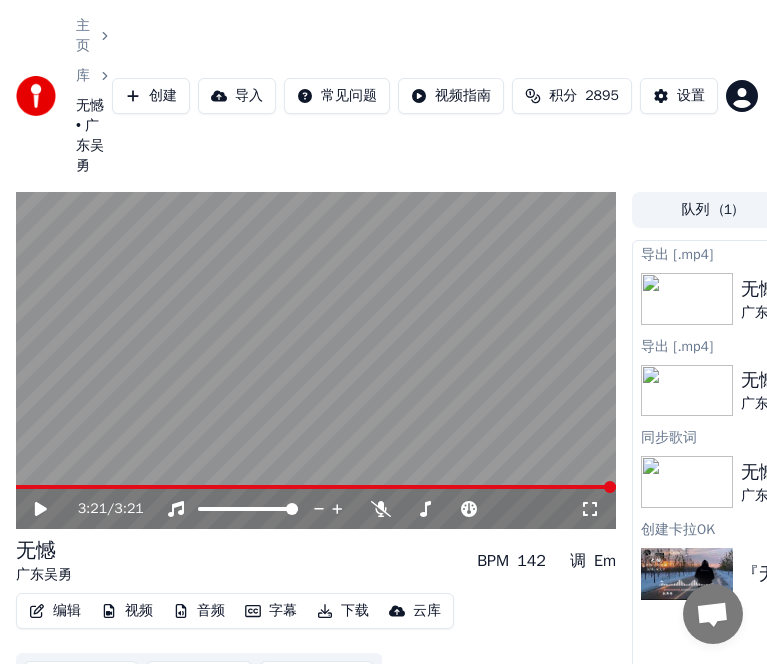 click on "主页" at bounding box center (94, 36) 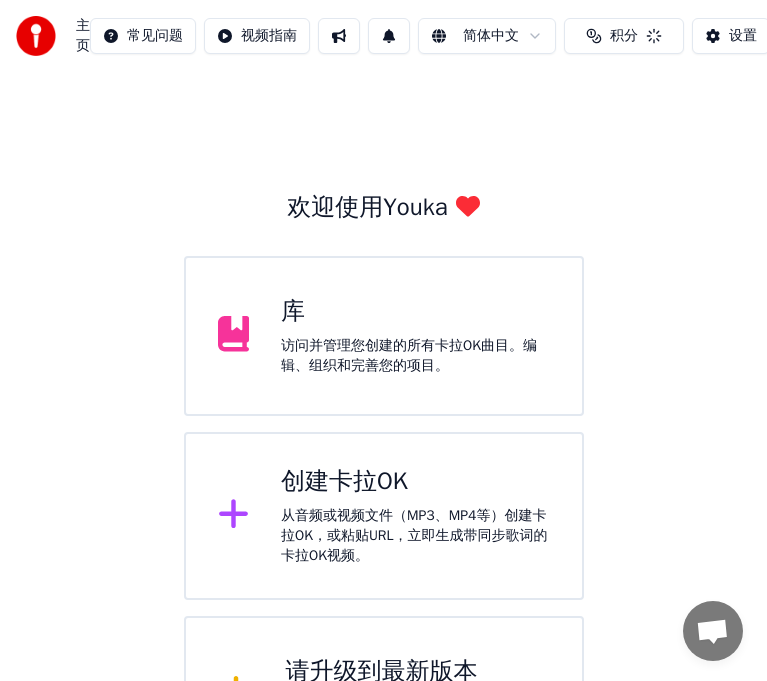 click on "创建卡拉OK" at bounding box center (415, 482) 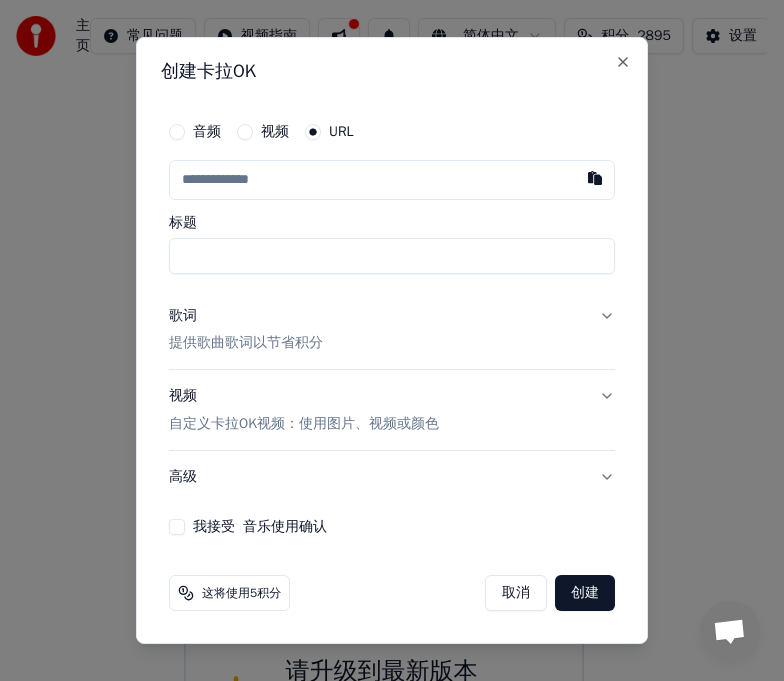 click at bounding box center (392, 180) 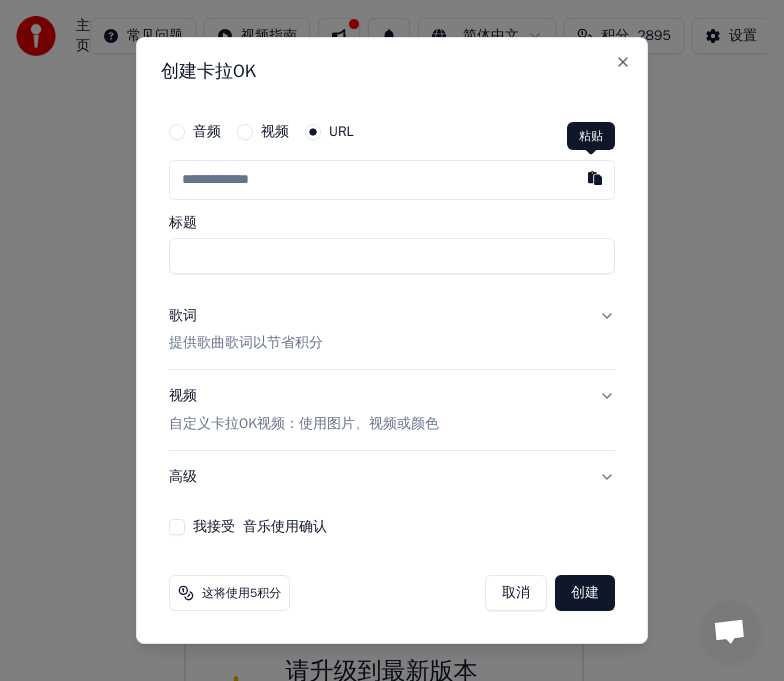 click at bounding box center [595, 178] 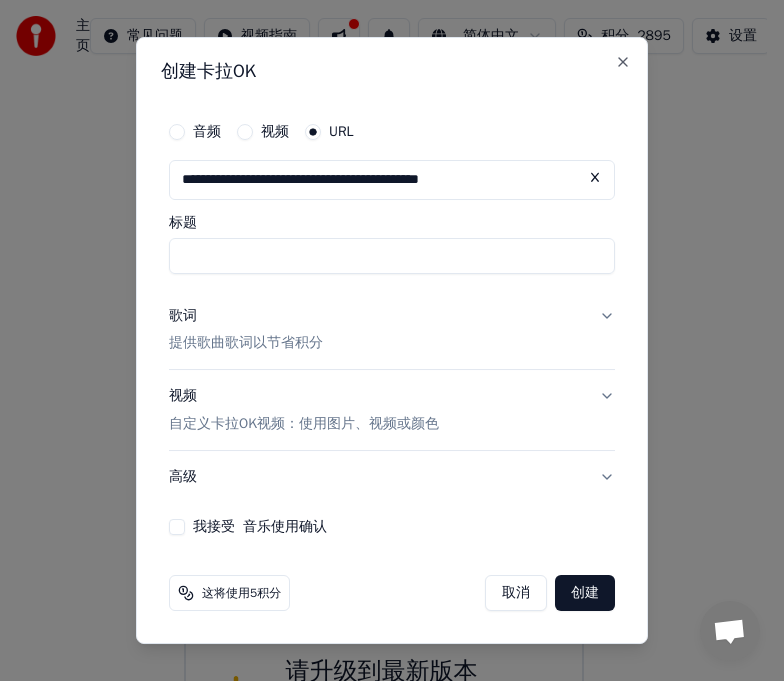 type on "**********" 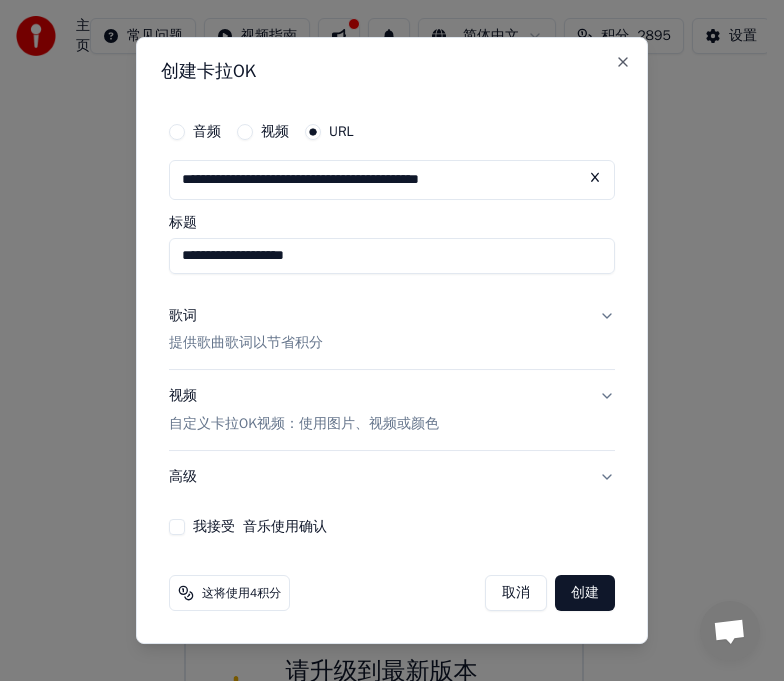 click on "歌词" at bounding box center (183, 316) 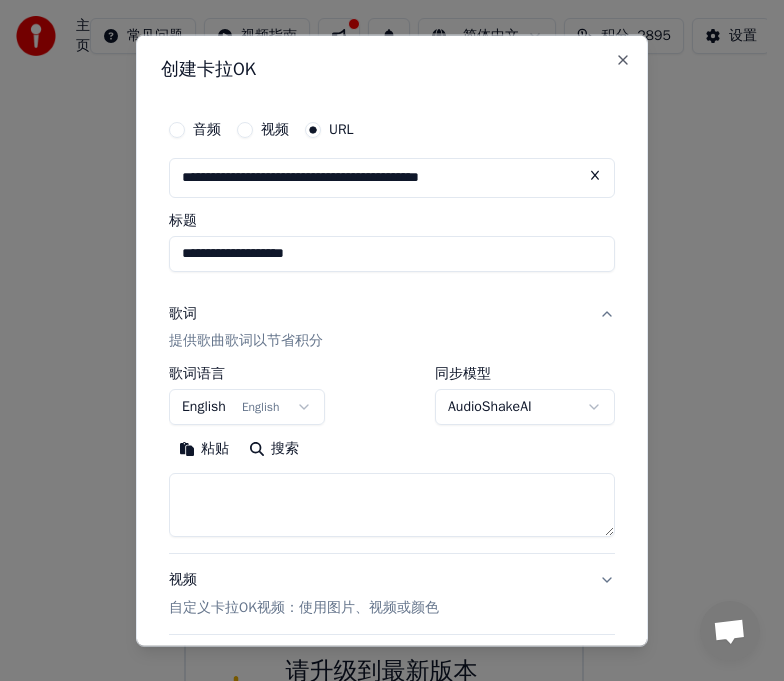 click on "主页 常见问题 视频指南 简体中文 积分 2895 设置 欢迎使用Youka 库 访问并管理您创建的所有卡拉OK曲目。编辑、组织和完善您的项目。 创建卡拉OK 从音频或视频文件（MP3、MP4等）创建卡拉OK，或粘贴URL，立即生成带同步歌词的卡拉OK视频。 请升级到最新版本 您的Youka版本已过时。请升级到最新版本以继续使用Youka。 Chat Adam from Youka Desktop More channels Continue on Email Network offline. Reconnecting... No messages can be received or sent for now. Youka Desktop Hello! How can I help you?  Tuesday, 1 July [NAME], I have signed up a yearly package and unsubscribe the monthly subscription more than a month. But still, the monthly deduction to my credit card was carried out for the two months. The payment to yearly was to lemon squeezy, and the monthly charge was carried out by Patreon Mem. What can I do? 7/1/2025 Adam Hey,, please cancel your Patreon membership I'll refund your patreon account. 7/1/2025 7/3/2025" at bounding box center [383, 388] 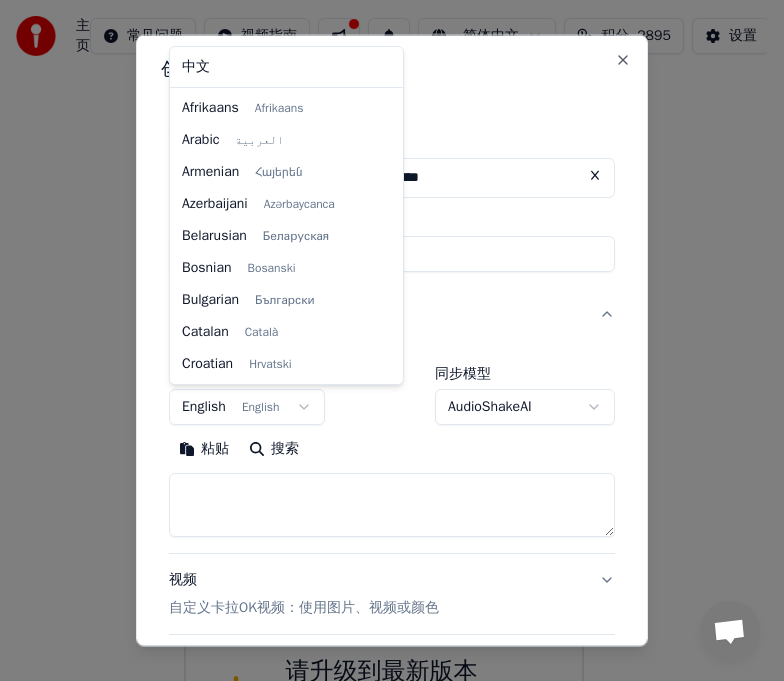 scroll, scrollTop: 128, scrollLeft: 0, axis: vertical 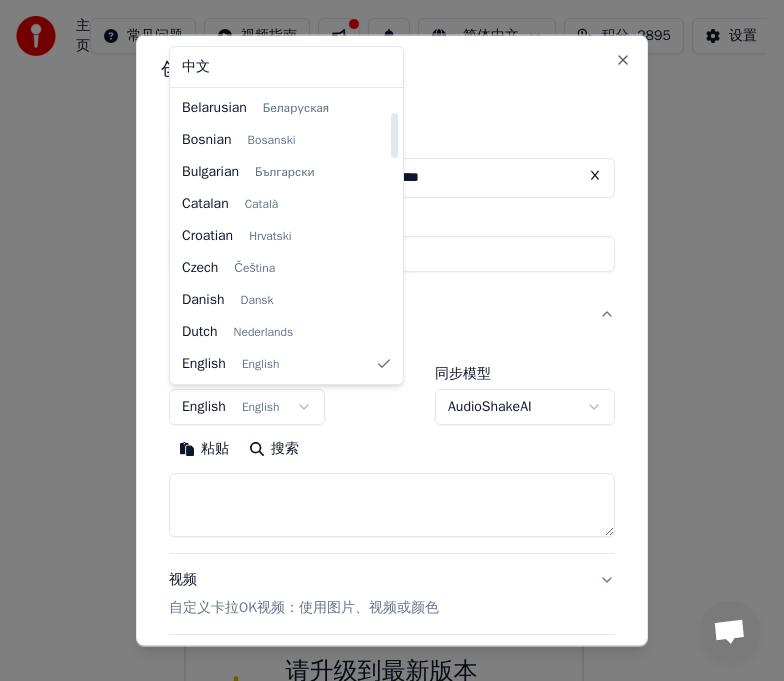 select on "**" 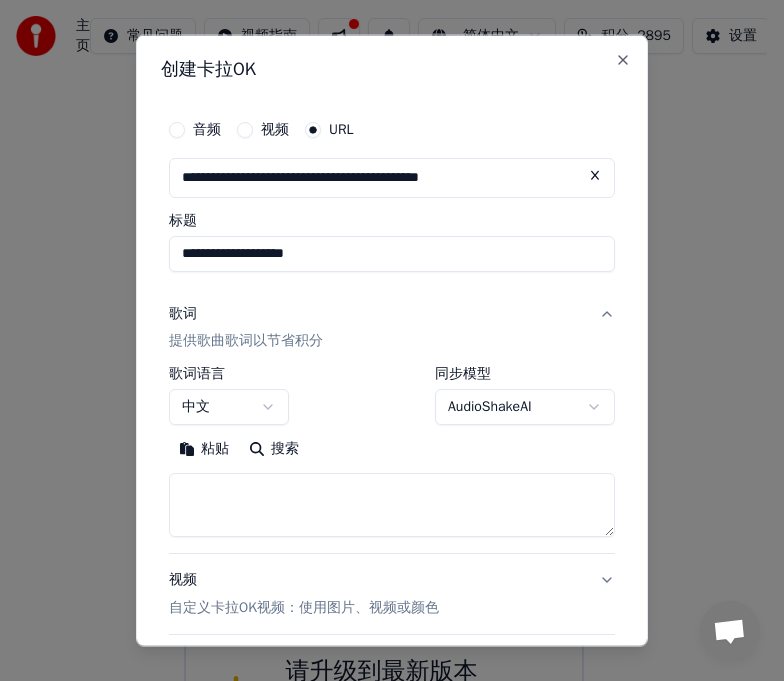 click at bounding box center (392, 505) 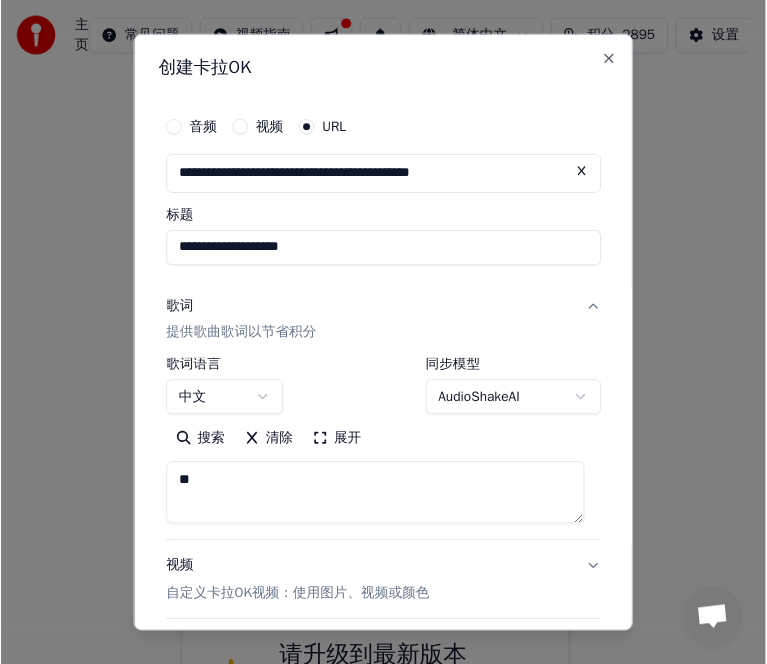 scroll, scrollTop: 181, scrollLeft: 0, axis: vertical 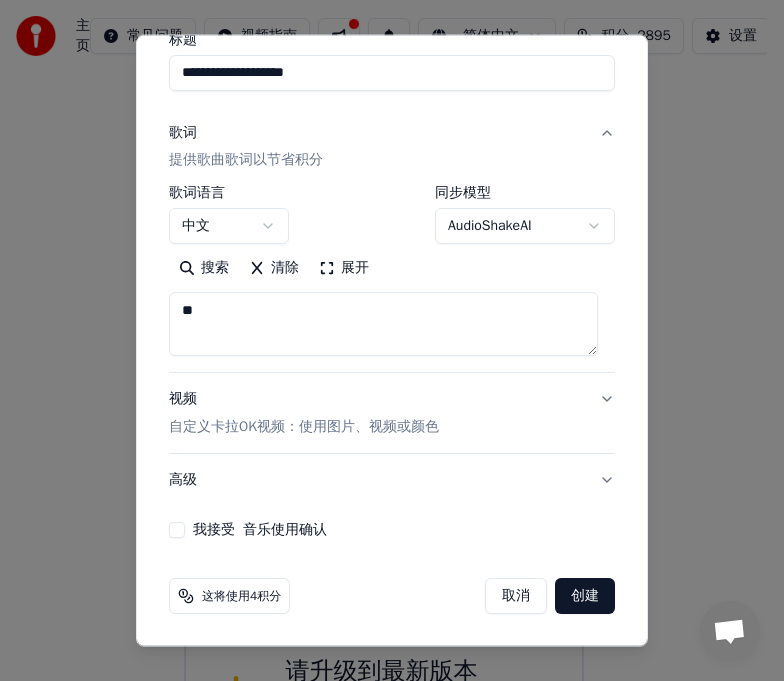 type on "**" 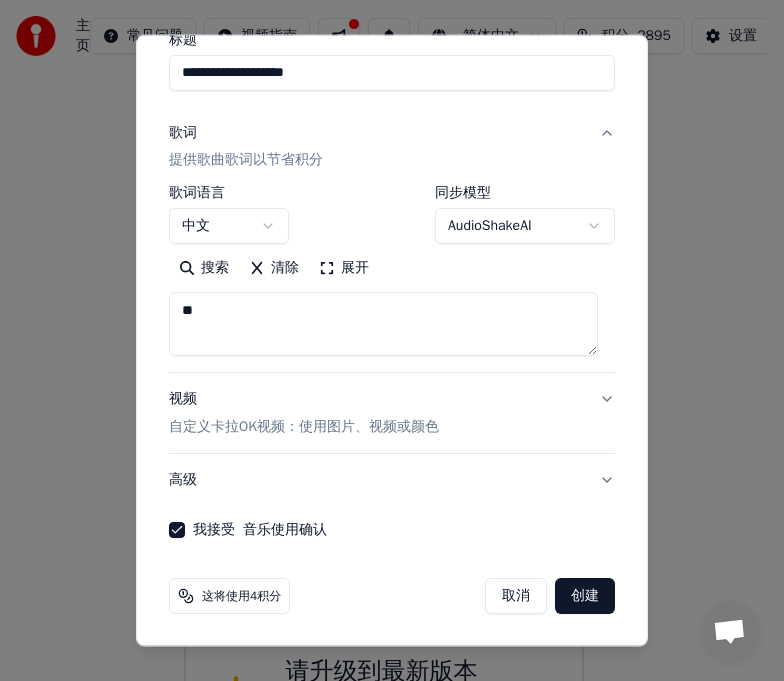 click on "创建" at bounding box center [585, 596] 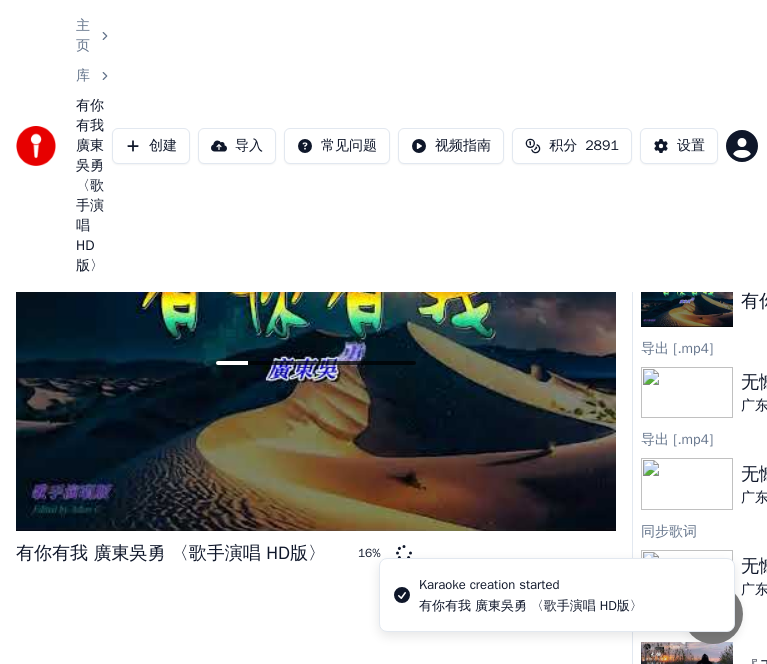 scroll, scrollTop: 99, scrollLeft: 0, axis: vertical 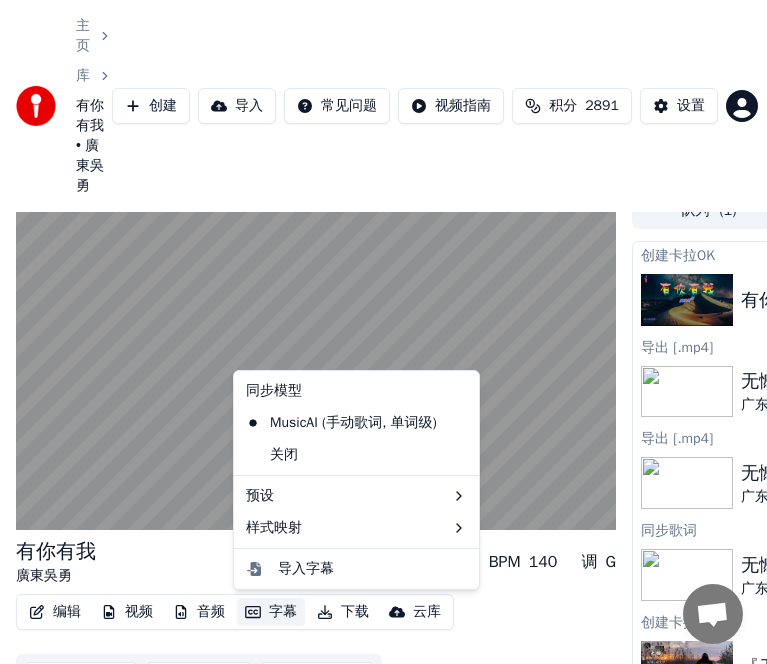 click on "字幕" at bounding box center [271, 612] 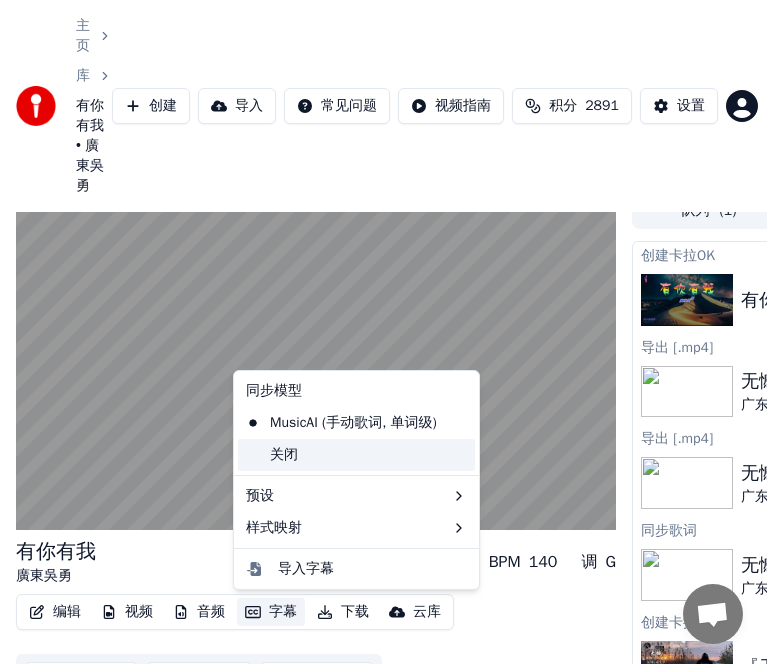 click on "关闭" at bounding box center [356, 455] 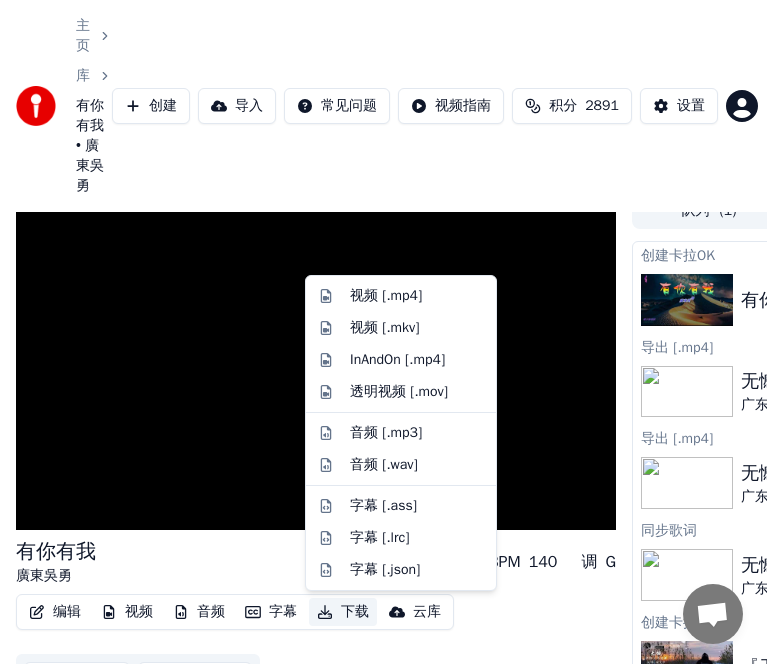 click on "下载" at bounding box center [343, 612] 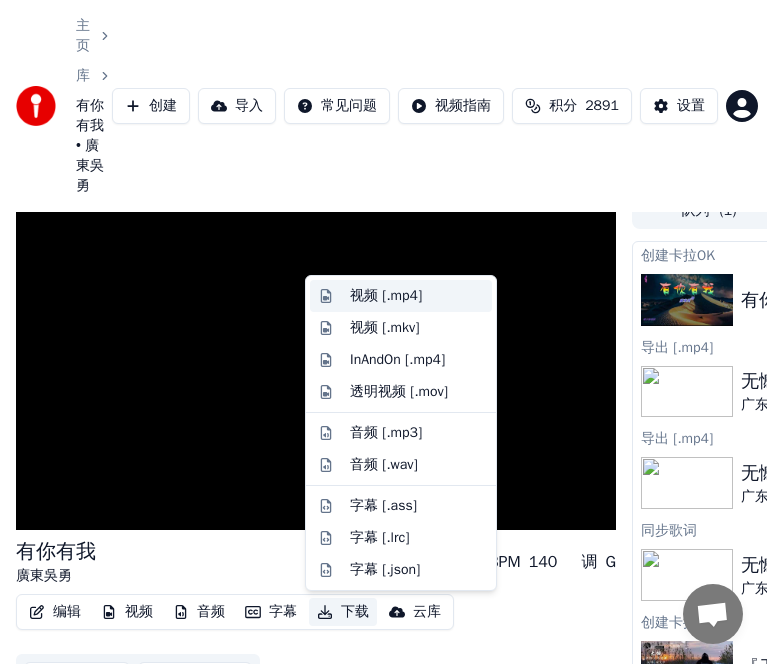 click on "视频 [.mp4]" at bounding box center [386, 296] 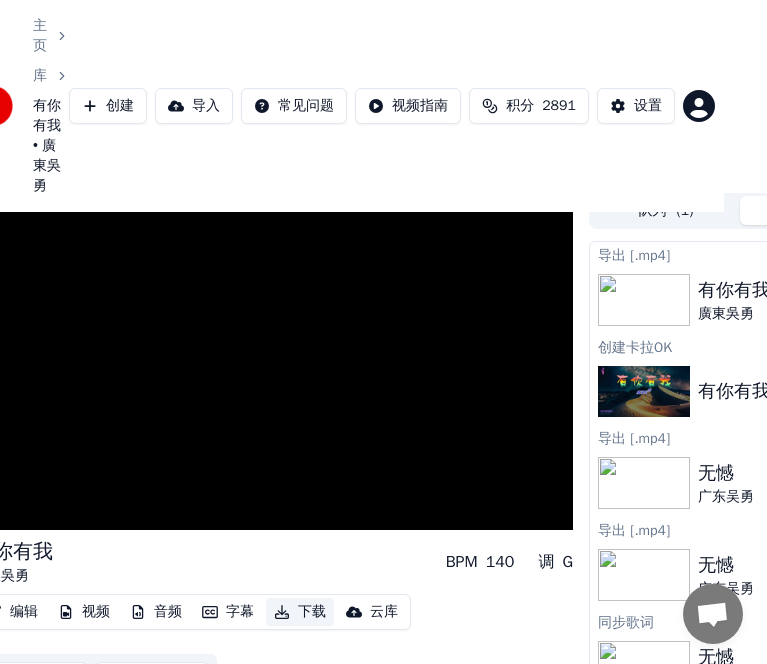 scroll, scrollTop: 19, scrollLeft: 0, axis: vertical 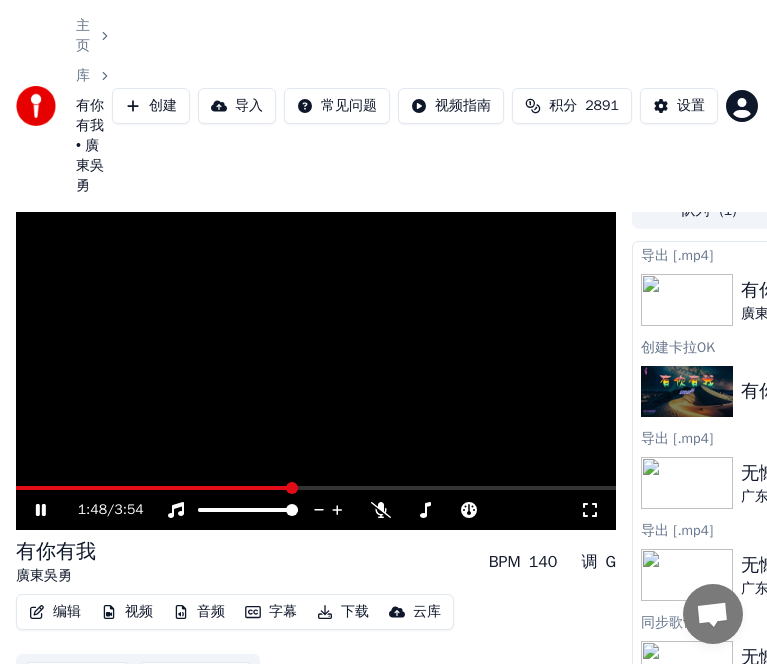 drag, startPoint x: 102, startPoint y: 551, endPoint x: 89, endPoint y: 556, distance: 13.928389 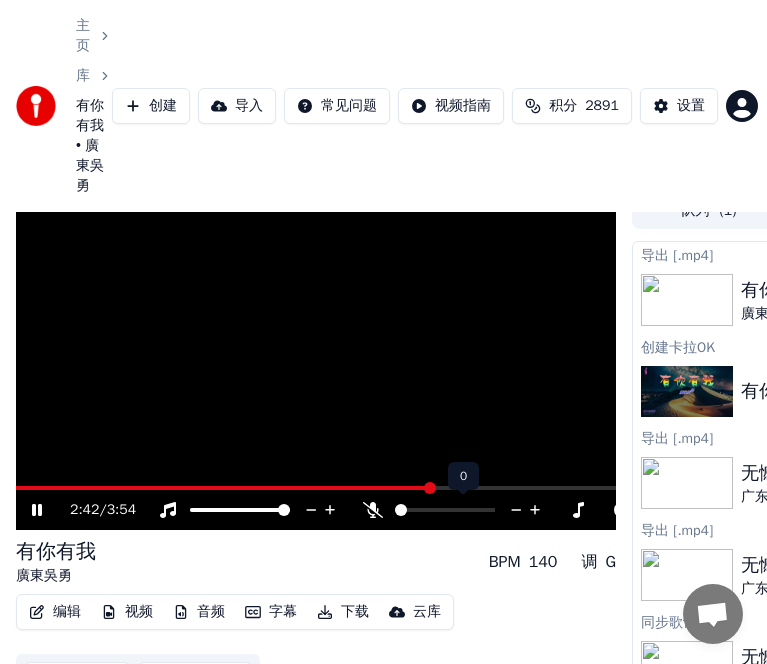 click 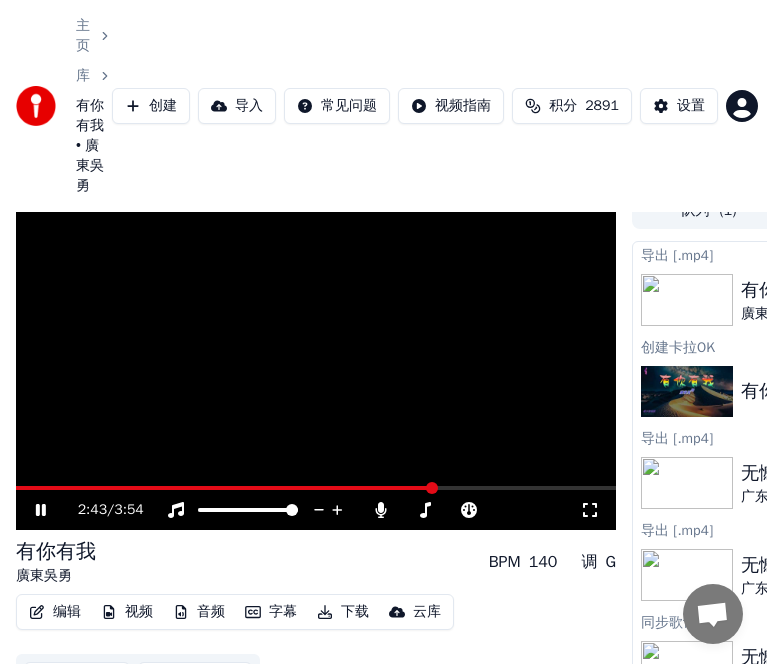 click on "下载" at bounding box center [343, 612] 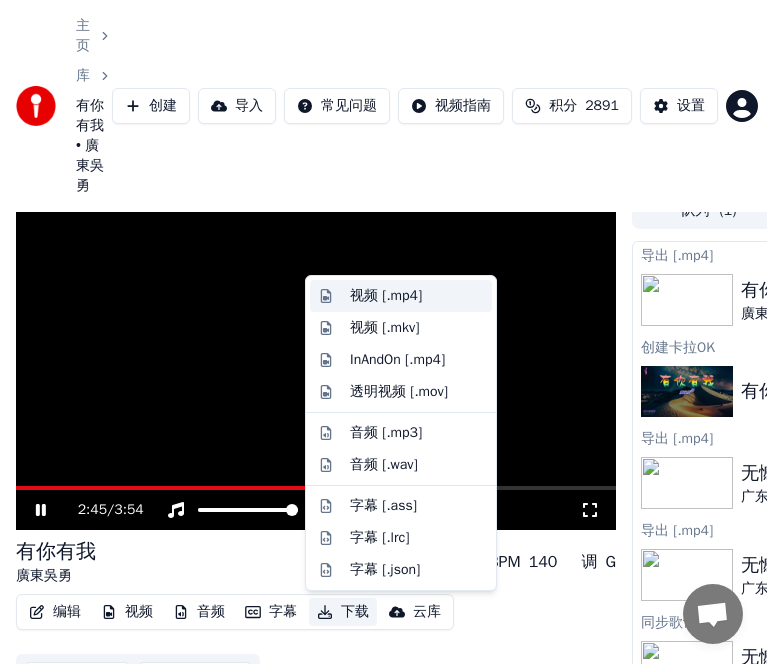 click on "视频 [.mp4]" at bounding box center [386, 296] 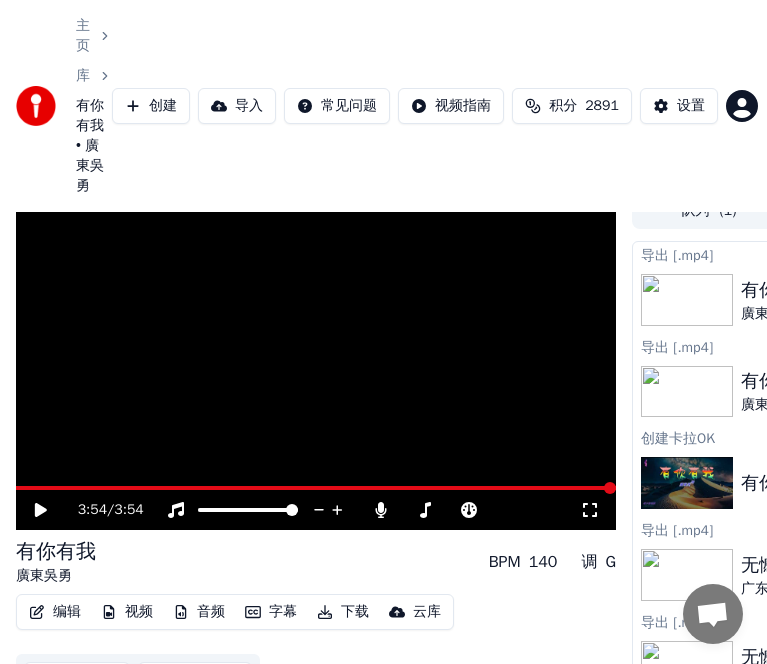 click on "主页" at bounding box center [83, 36] 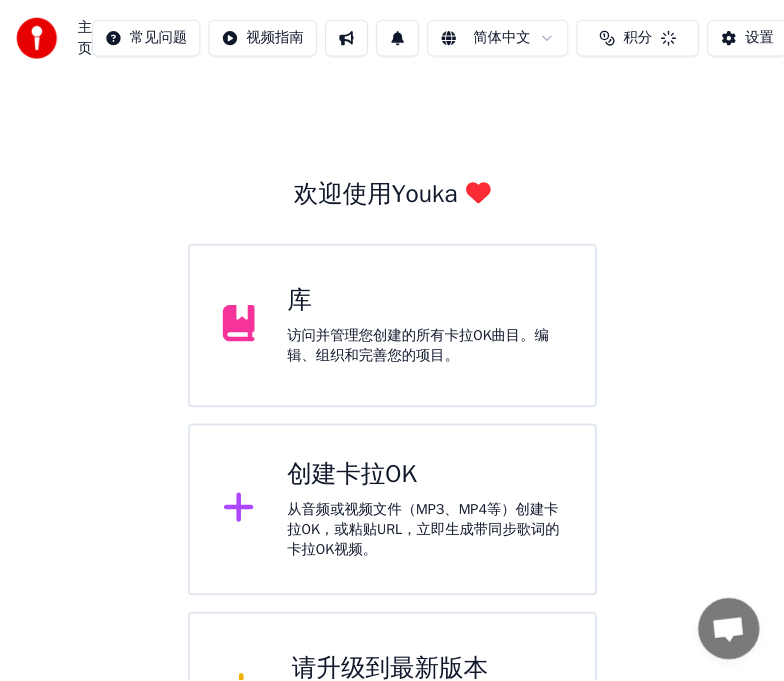 scroll, scrollTop: 0, scrollLeft: 0, axis: both 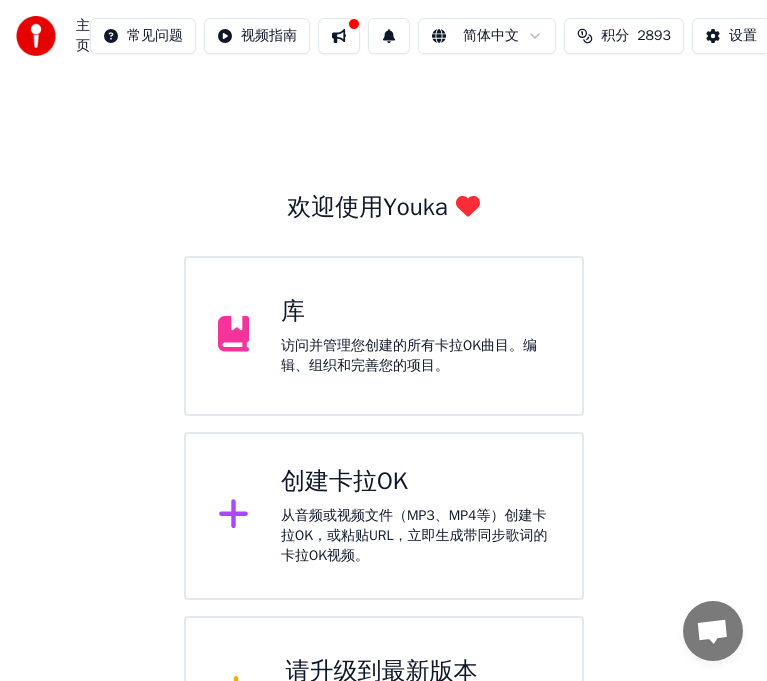 click on "创建卡拉OK 从音频或视频文件（MP3、MP4等）创建卡拉OK，或粘贴URL，立即生成带同步歌词的卡拉OK视频。" at bounding box center [415, 516] 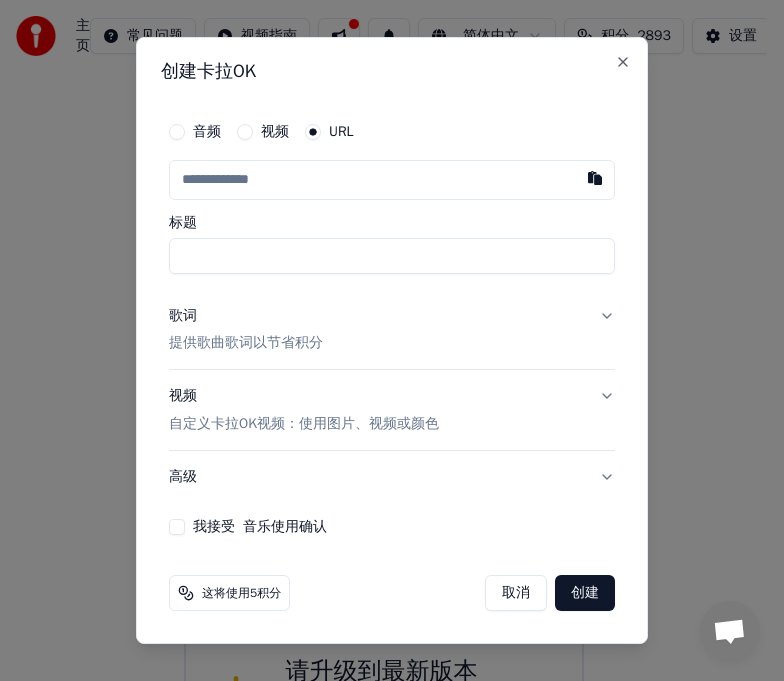click at bounding box center (392, 180) 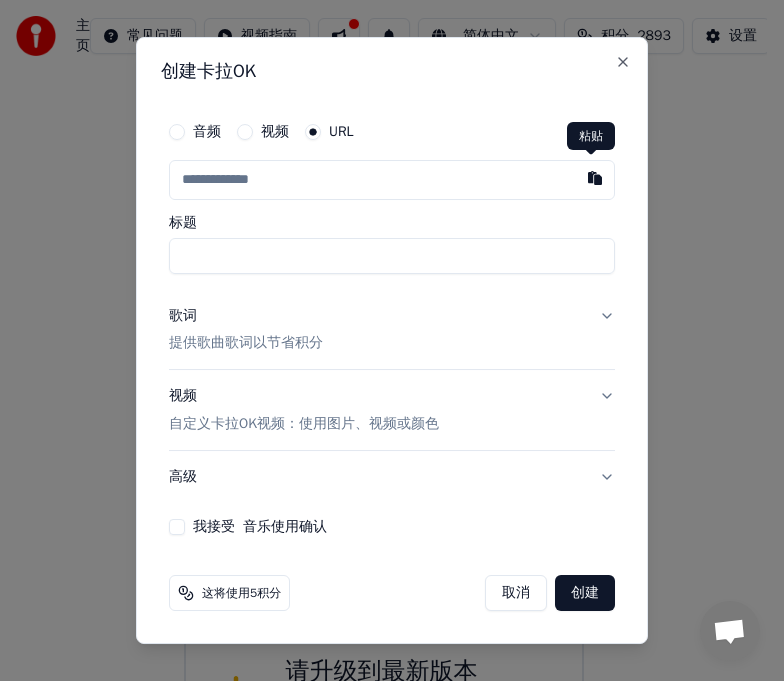 click at bounding box center (595, 178) 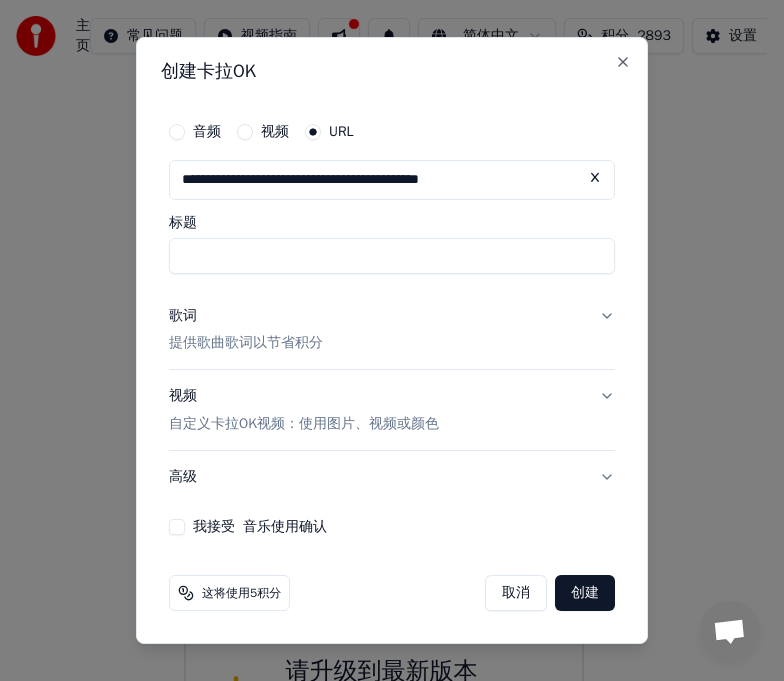 type on "**********" 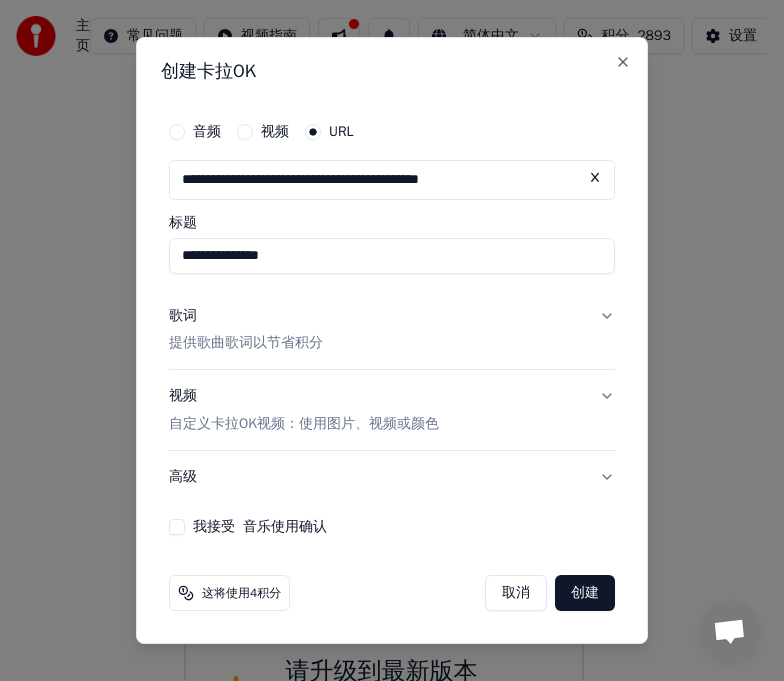 click on "**********" at bounding box center [392, 256] 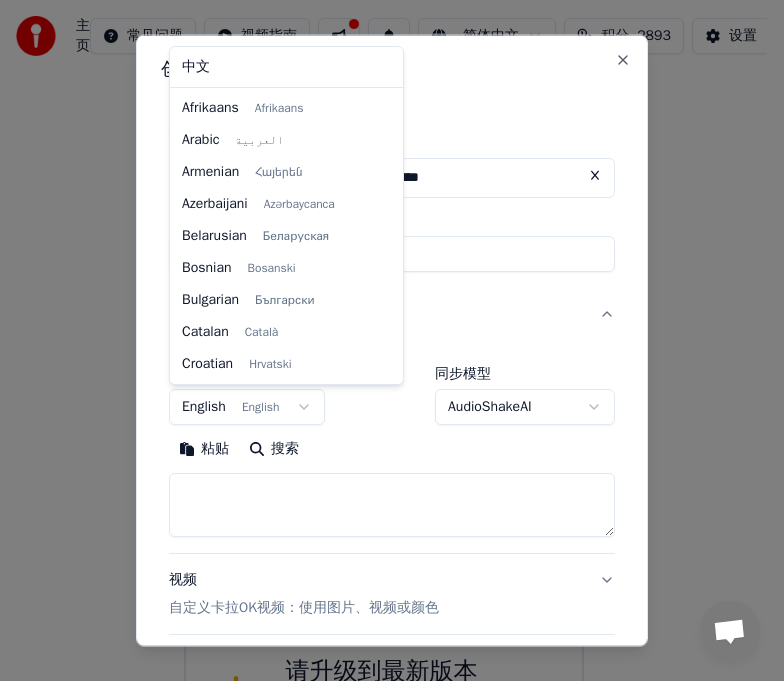 click on "主页 常见问题 视频指南 简体中文 积分 2893 设置 欢迎使用Youka 库 访问并管理您创建的所有卡拉OK曲目。编辑、组织和完善您的项目。 创建卡拉OK 从音频或视频文件（MP3、MP4等）创建卡拉OK，或粘贴URL，立即生成带同步歌词的卡拉OK视频。 请升级到最新版本 您的Youka版本已过时。请升级到最新版本以继续使用Youka。 Chat Adam from Youka Desktop More channels Continue on Email Network offline. Reconnecting... No messages can be received or sent for now. Youka Desktop Hello! How can I help you?  Tuesday, 1 July [NAME], I have signed up a yearly package and unsubscribe the monthly subscription more than a month. But still, the monthly deduction to my credit card was carried out for the two months. The payment to yearly was to lemon squeezy, and the monthly charge was carried out by Patreon Mem. What can I do? 7/1/2025 Adam Hey,, please cancel your Patreon membership I'll refund your patreon account. 7/1/2025 7/3/2025" at bounding box center (383, 388) 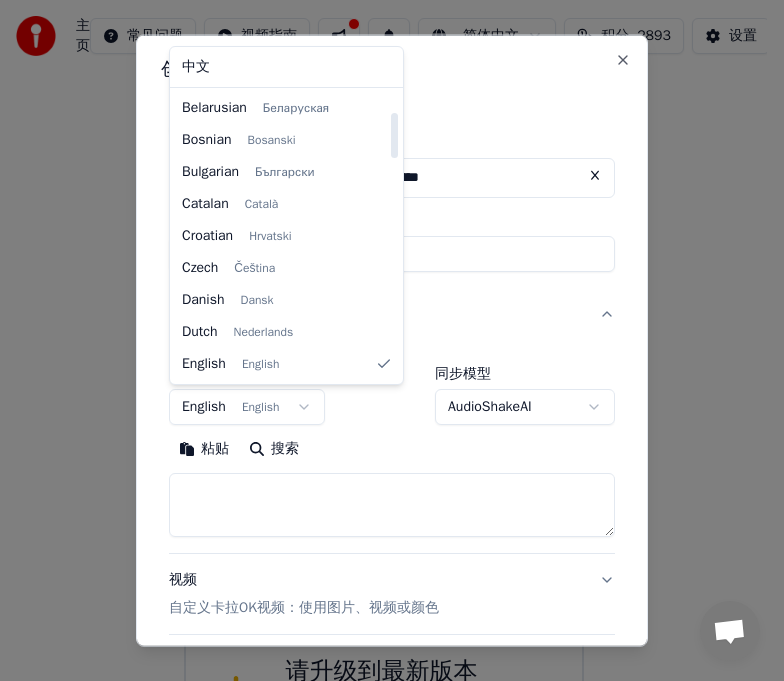 select on "**" 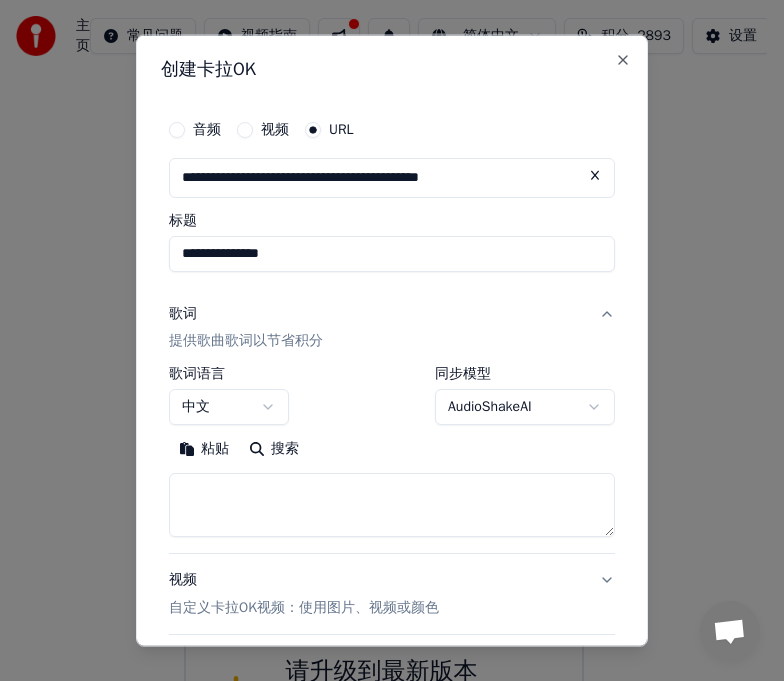 click at bounding box center (392, 505) 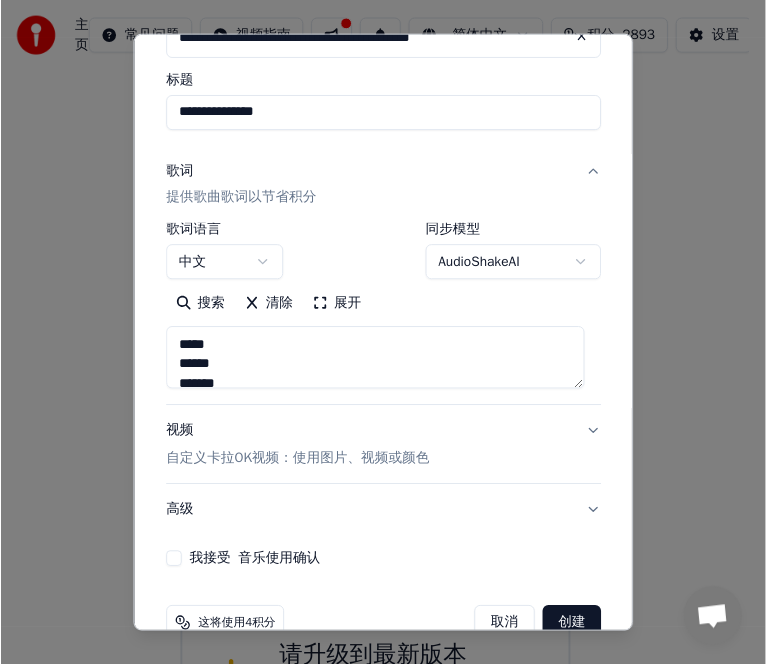 scroll, scrollTop: 181, scrollLeft: 0, axis: vertical 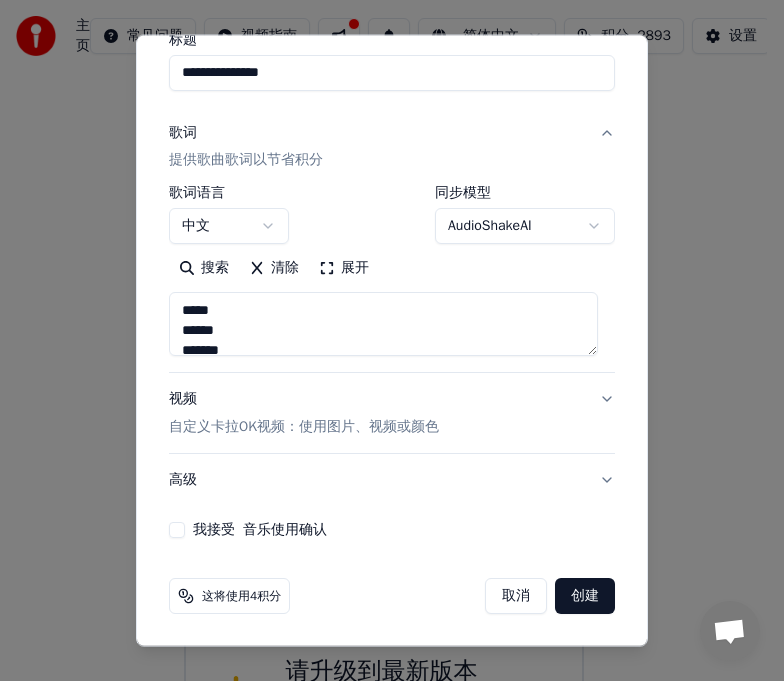type on "*****
******
*******
*******
****
******
*******
*******
*******
********
*****
*******
*******
*******
*******
********
*******
*******
*****
***
****
******
*******
*******
*******
********
*****
*******
*******
*******
*******
********
*******
*******
*****
***
*******
*******
*******
********
*******
*******
*****
***" 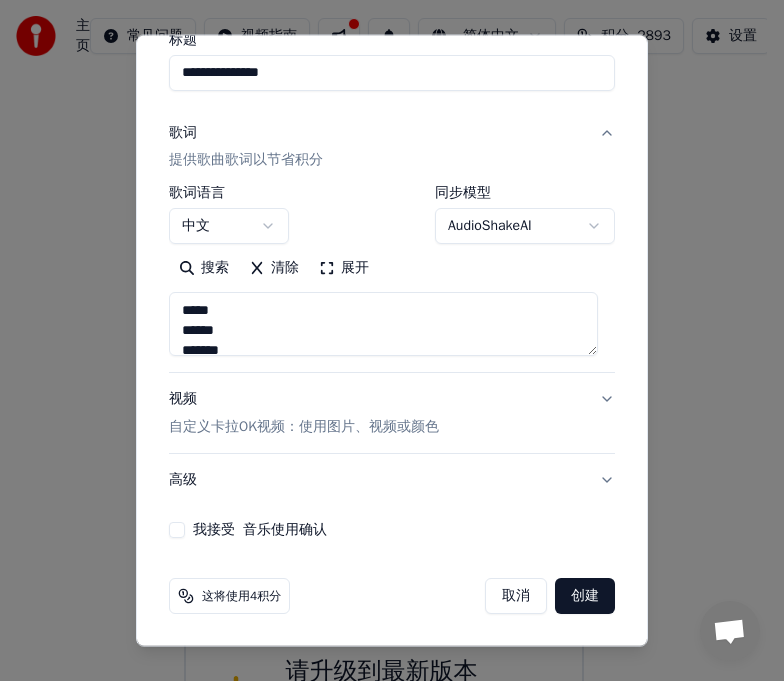 click on "我接受   音乐使用确认" at bounding box center [177, 530] 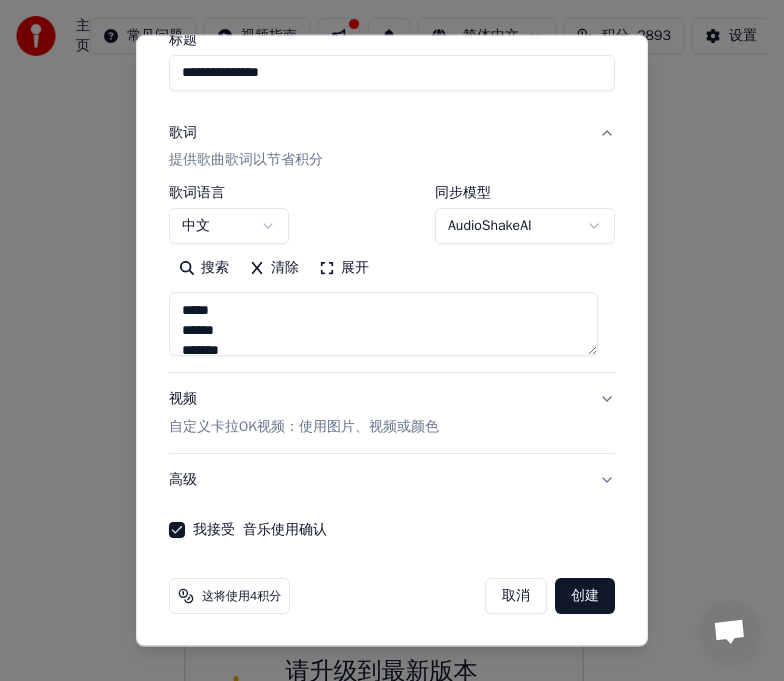 click on "创建" at bounding box center (585, 596) 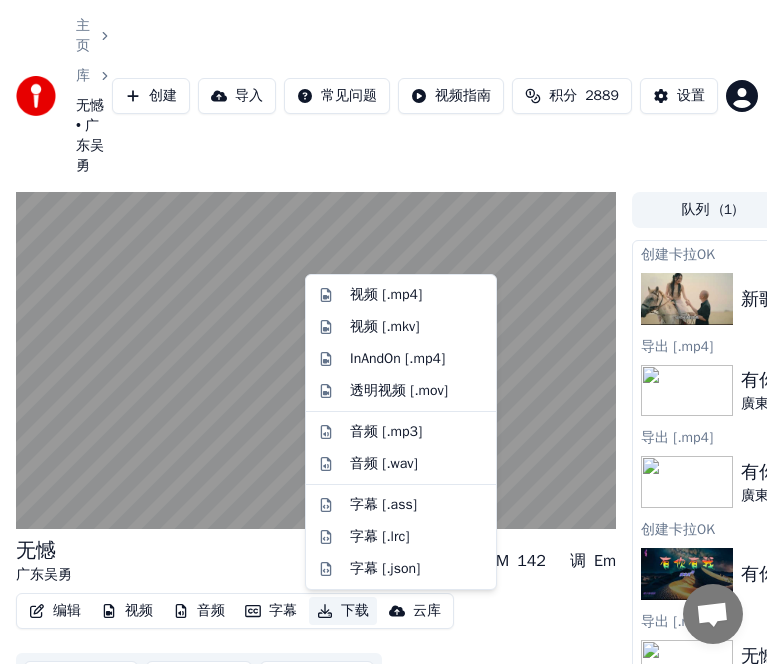 click on "下载" at bounding box center (343, 611) 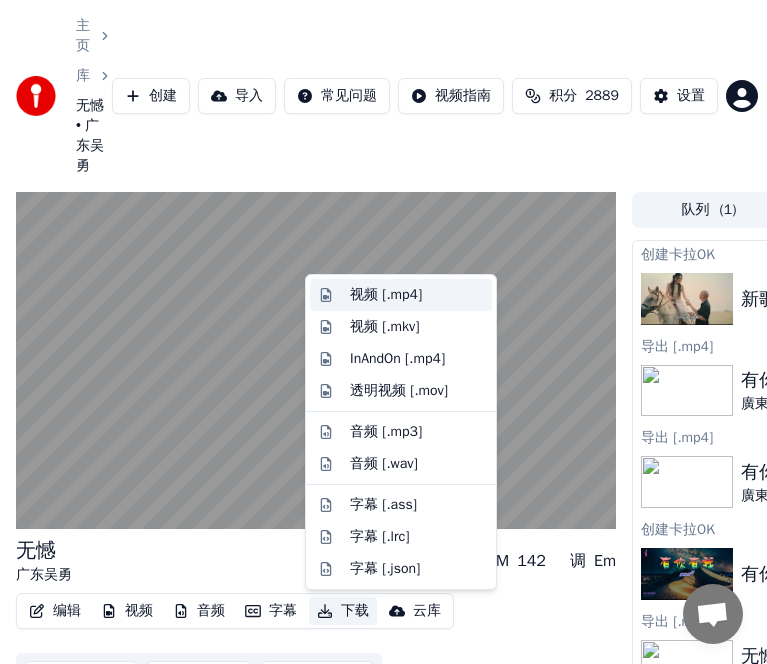 click on "视频 [.mp4]" at bounding box center [386, 295] 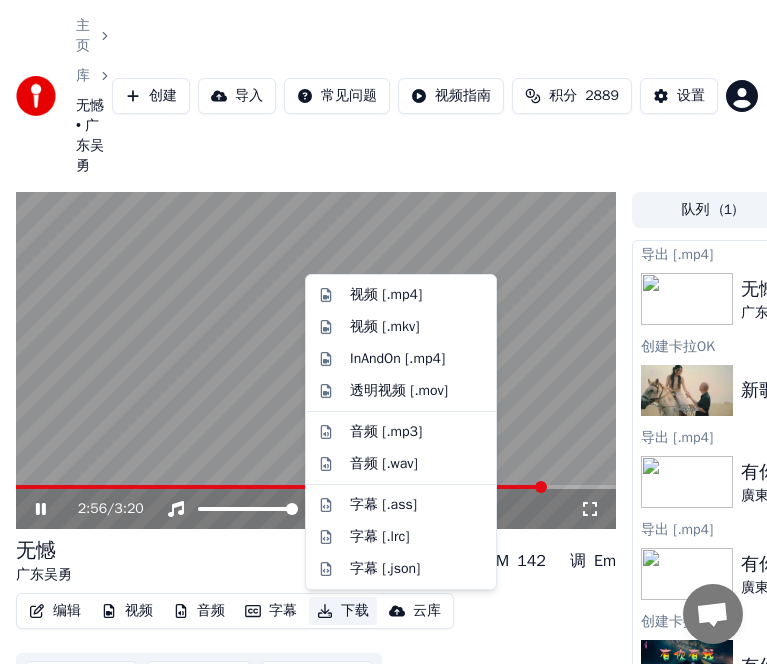 click on "下载" at bounding box center [343, 611] 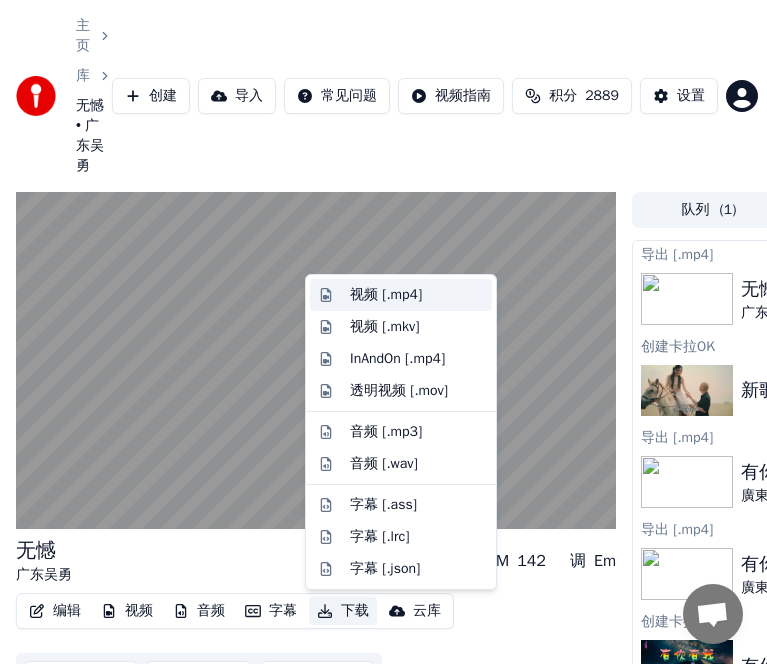 click on "视频 [.mp4]" at bounding box center [386, 295] 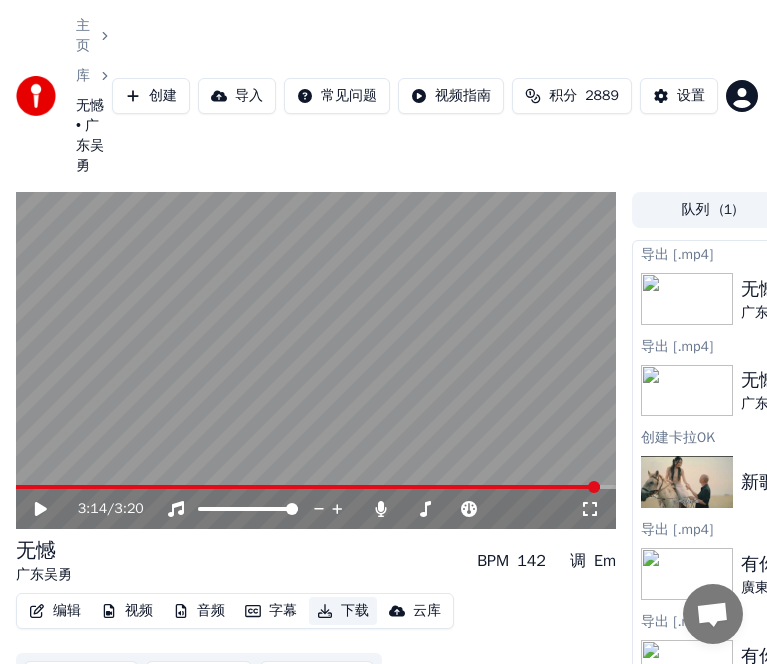 scroll, scrollTop: 0, scrollLeft: 315, axis: horizontal 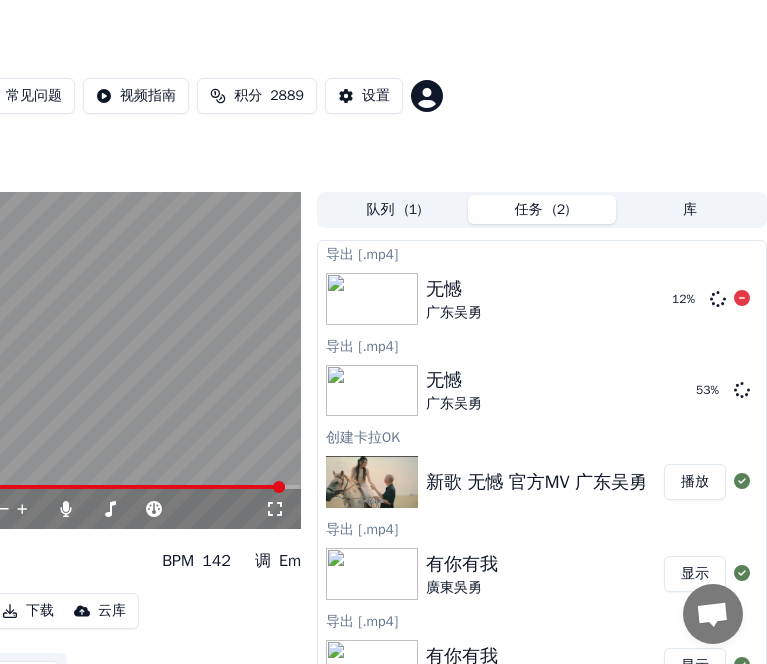 click 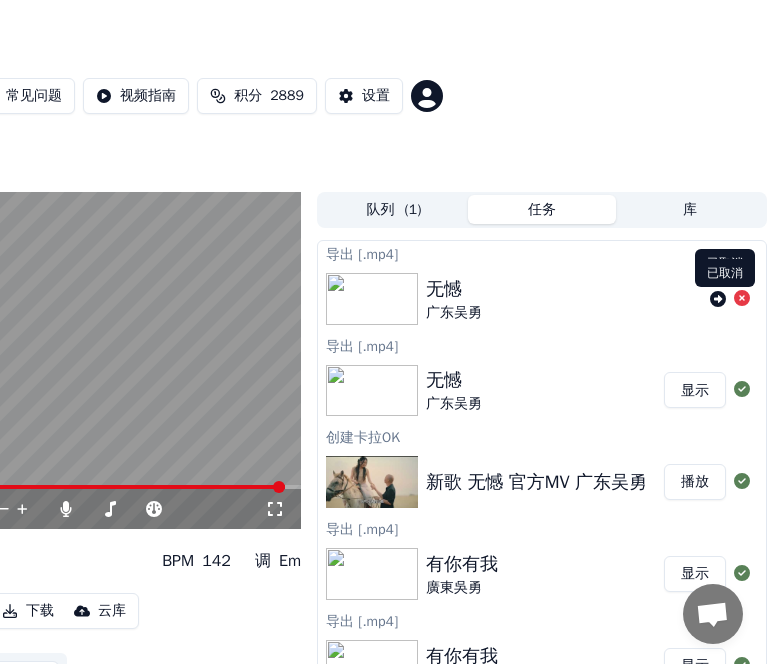 click 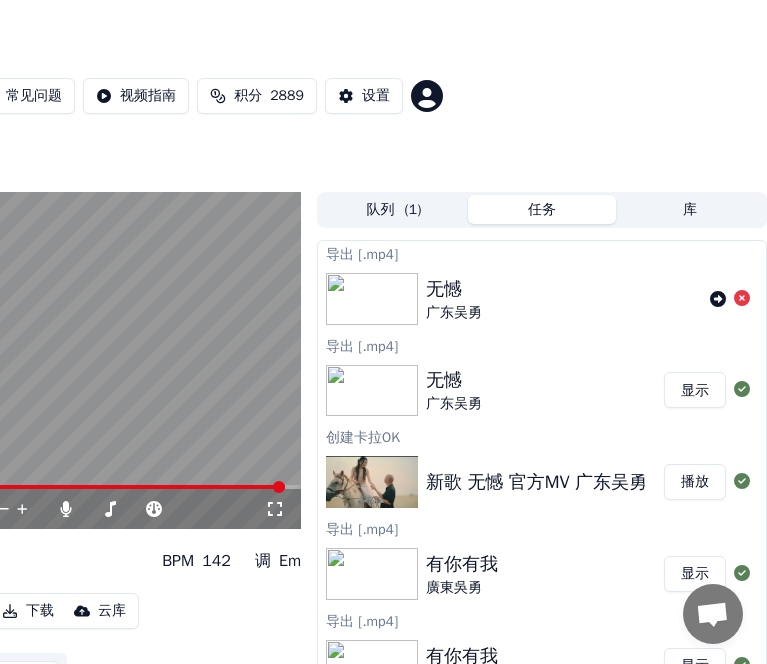 click 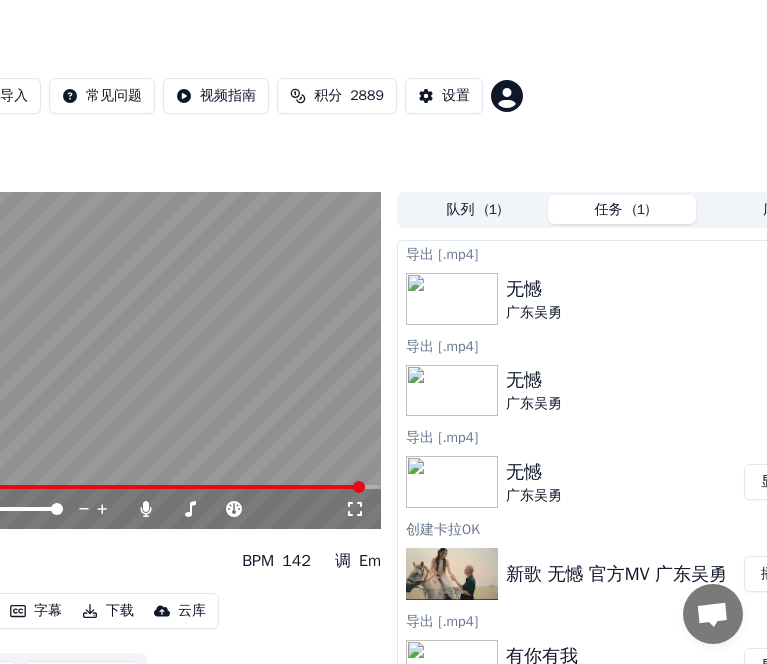 scroll, scrollTop: 0, scrollLeft: 315, axis: horizontal 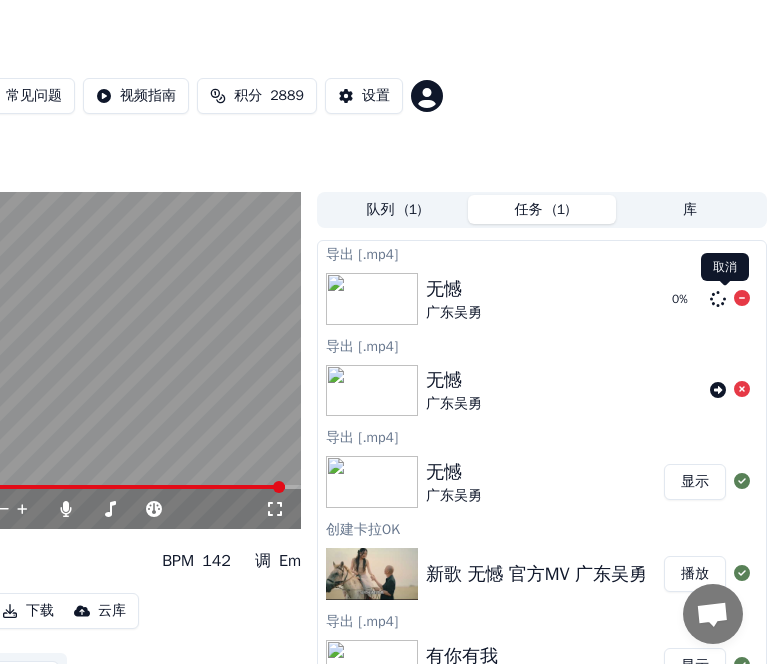 click 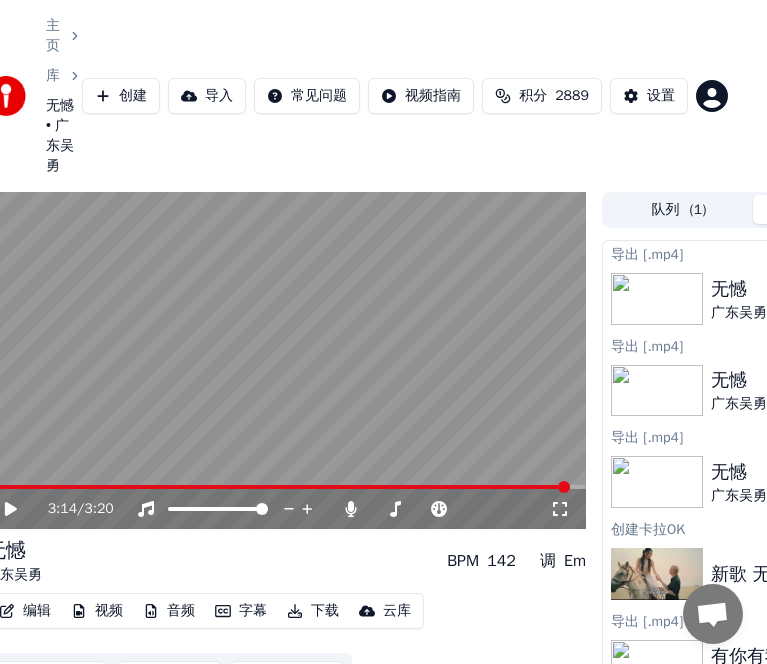 scroll, scrollTop: 0, scrollLeft: 28, axis: horizontal 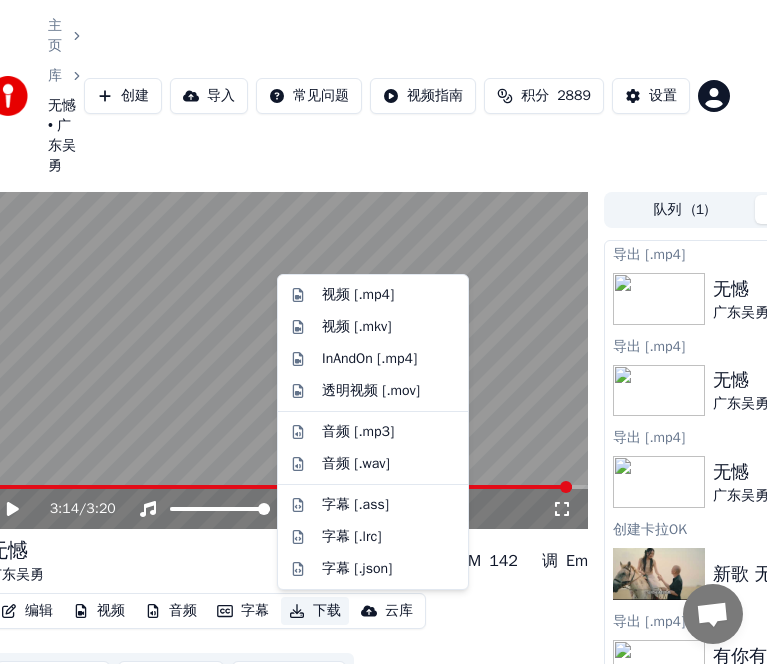 click on "下载" at bounding box center (315, 611) 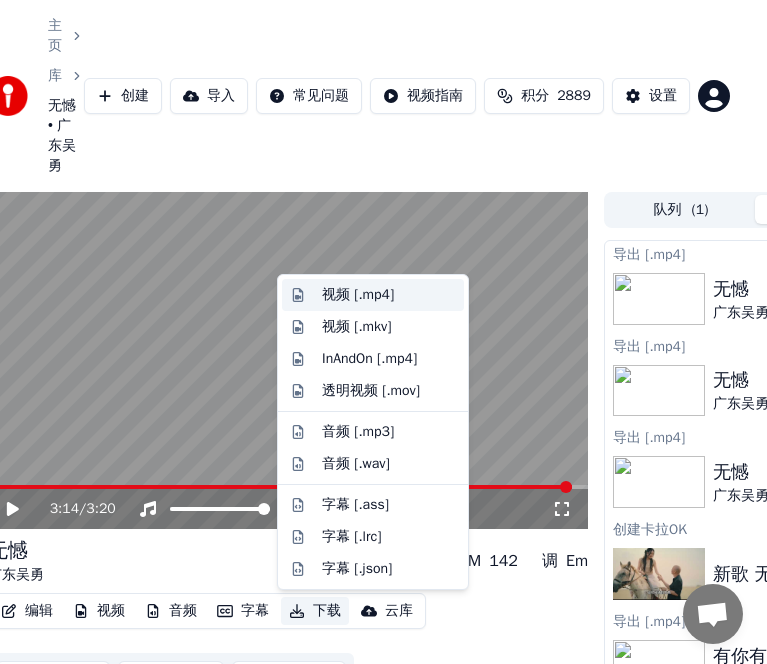click on "视频 [.mp4]" at bounding box center [358, 295] 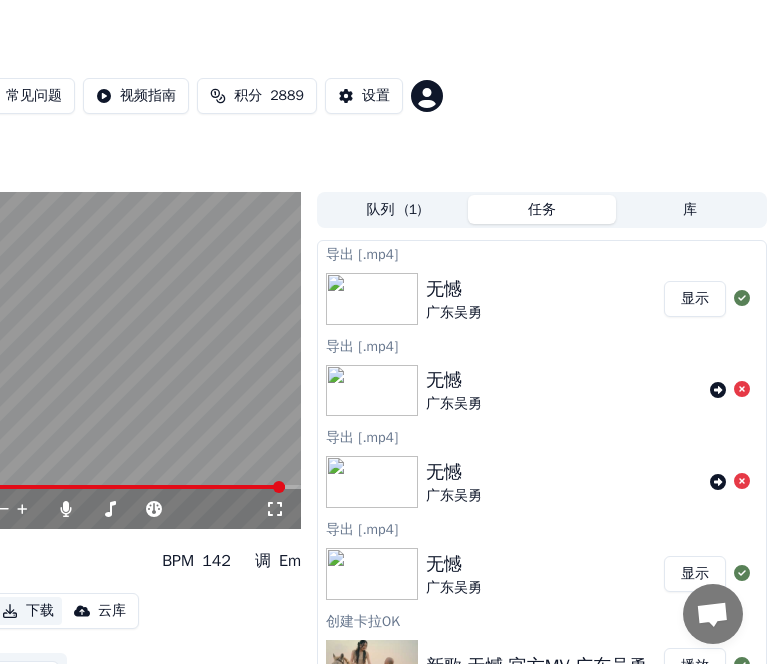 scroll, scrollTop: 0, scrollLeft: 0, axis: both 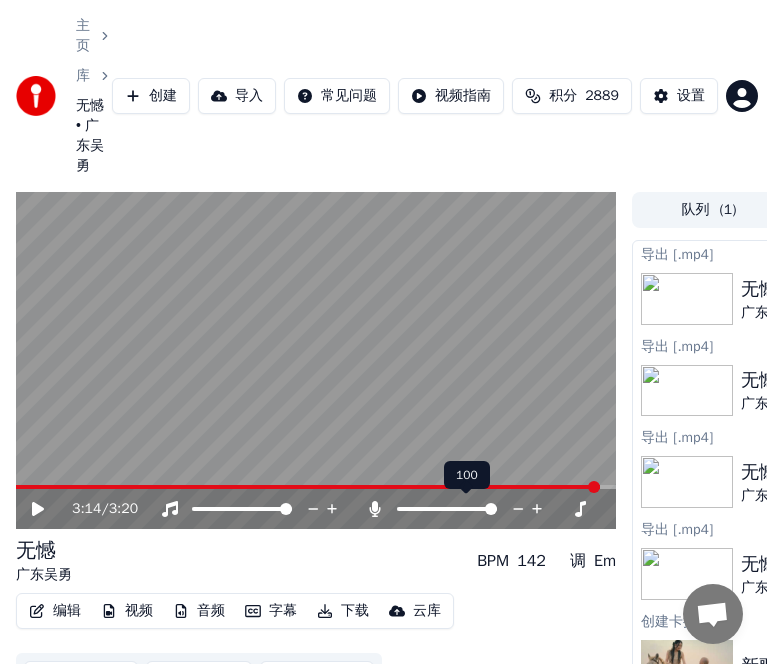 drag, startPoint x: 378, startPoint y: 511, endPoint x: 365, endPoint y: 542, distance: 33.61547 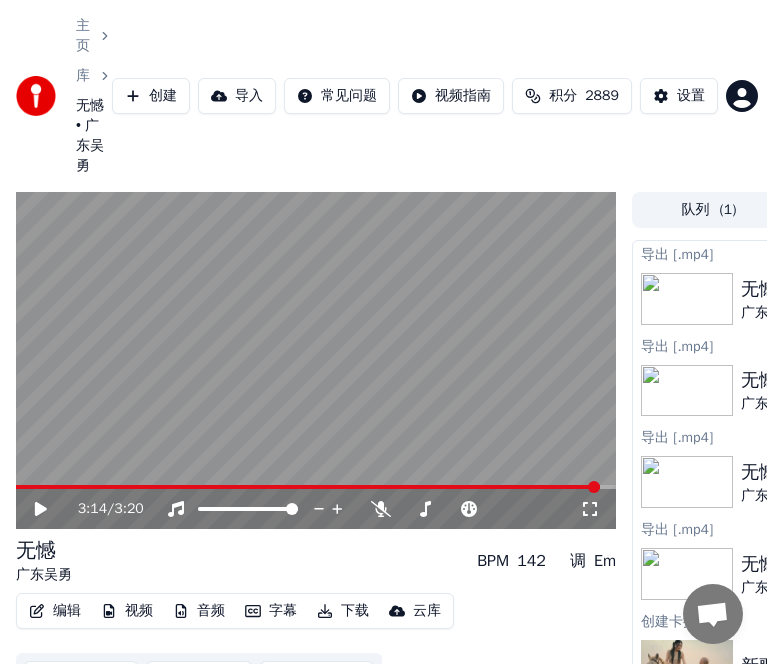 click on "下载" at bounding box center (343, 611) 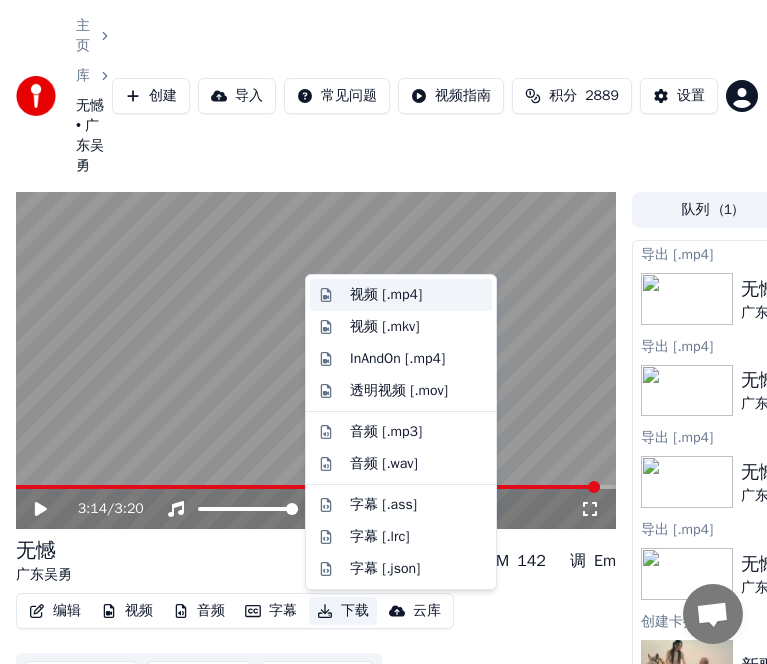 drag, startPoint x: 385, startPoint y: 296, endPoint x: 401, endPoint y: 316, distance: 25.612497 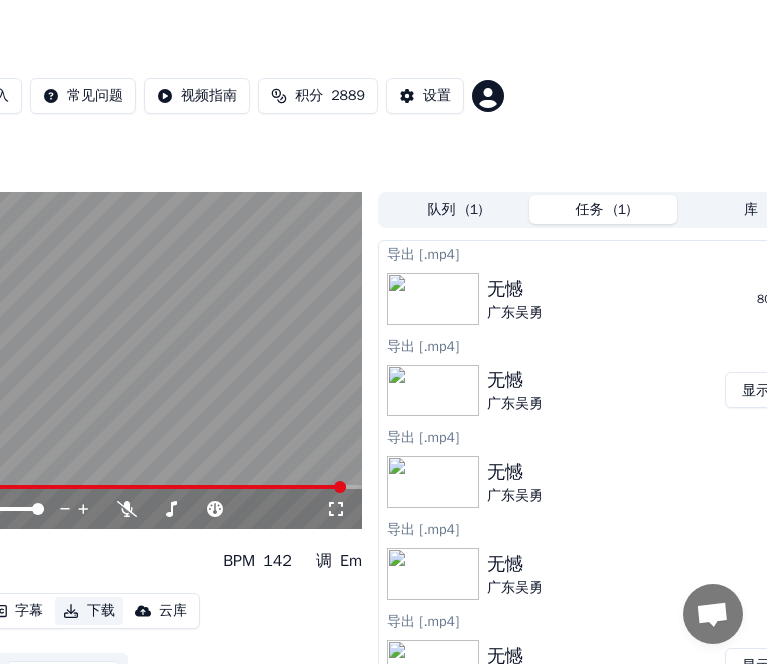 scroll, scrollTop: 0, scrollLeft: 315, axis: horizontal 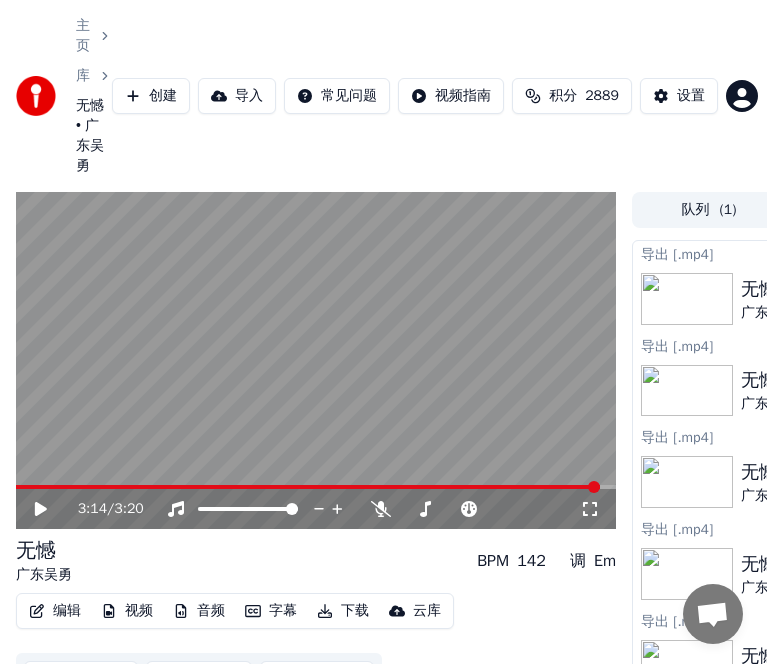click on "主页" at bounding box center [94, 36] 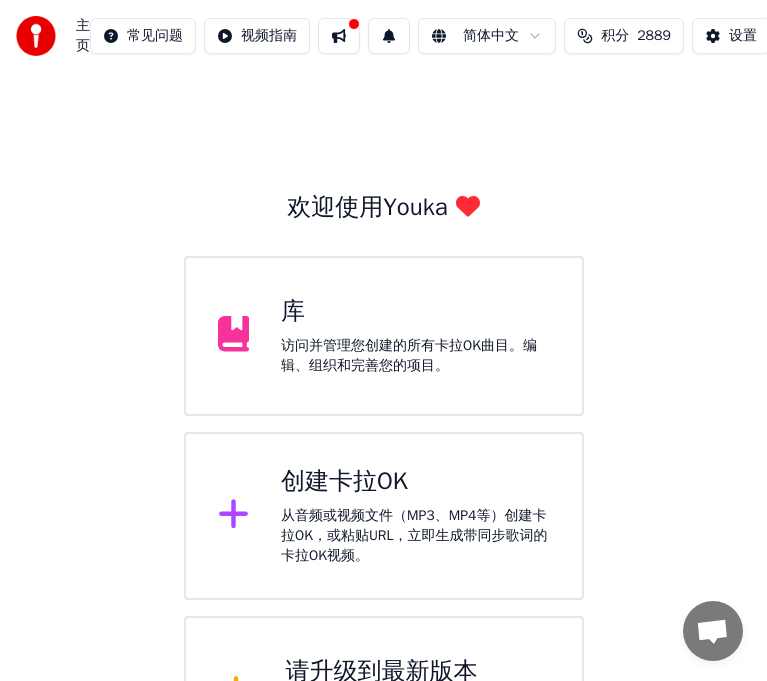 click on "从音频或视频文件（MP3、MP4等）创建卡拉OK，或粘贴URL，立即生成带同步歌词的卡拉OK视频。" at bounding box center (415, 536) 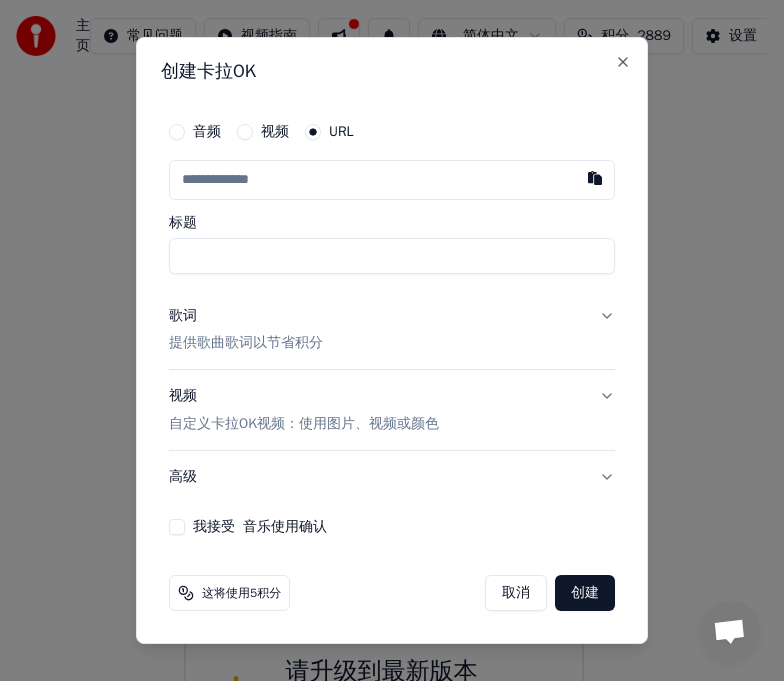 click at bounding box center [392, 180] 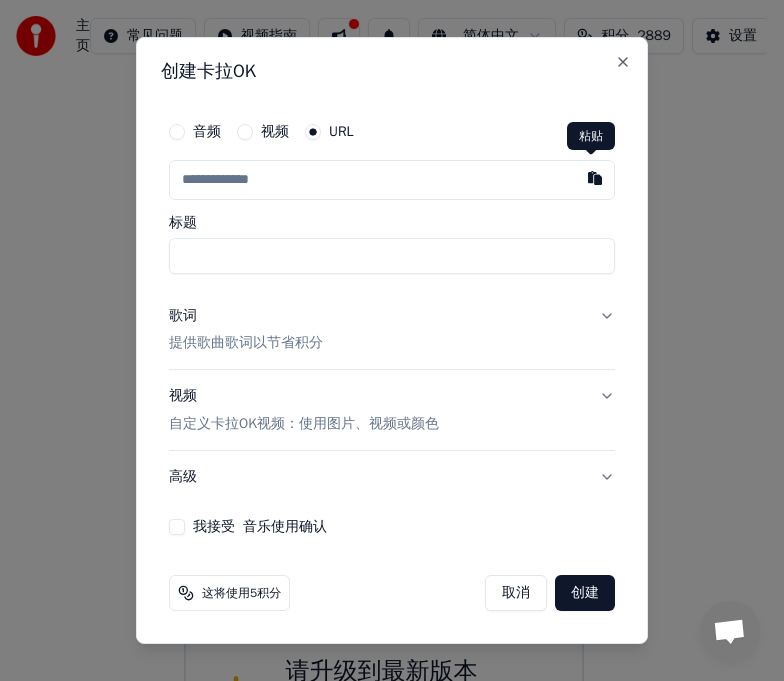 click at bounding box center [595, 178] 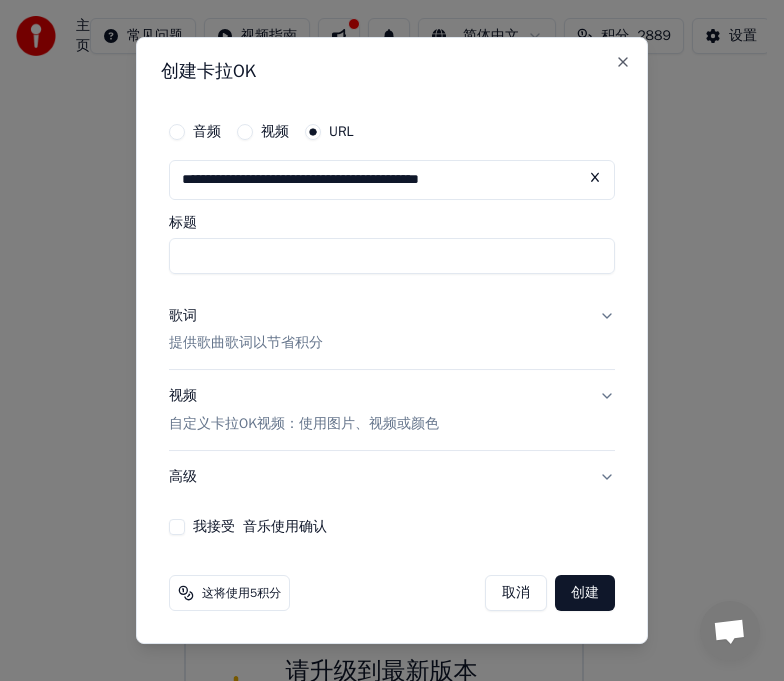 type on "*********" 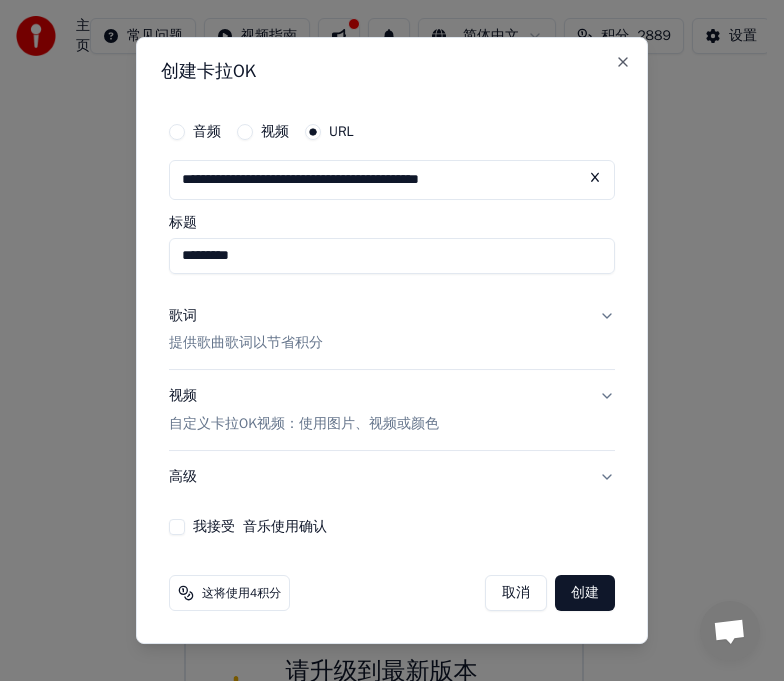 click on "歌词" at bounding box center (183, 316) 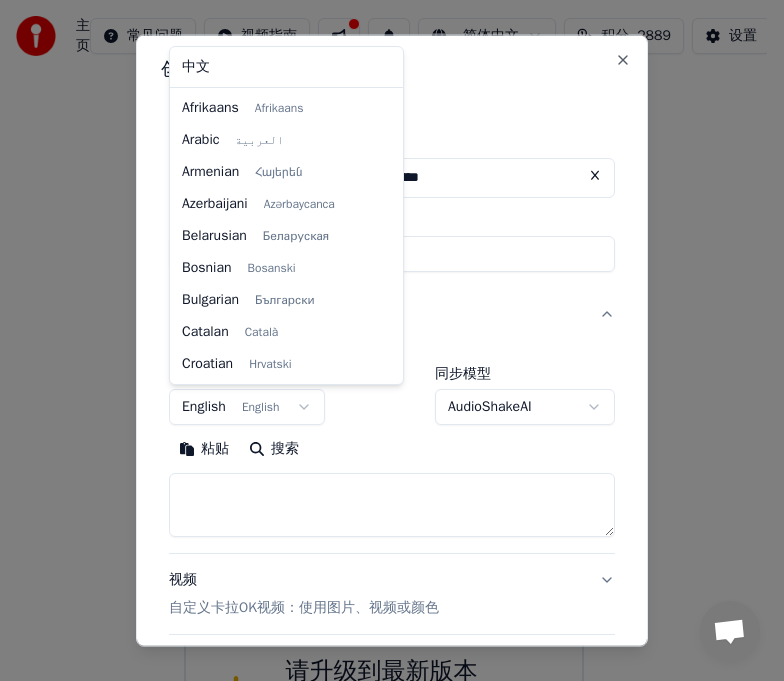 scroll, scrollTop: 128, scrollLeft: 0, axis: vertical 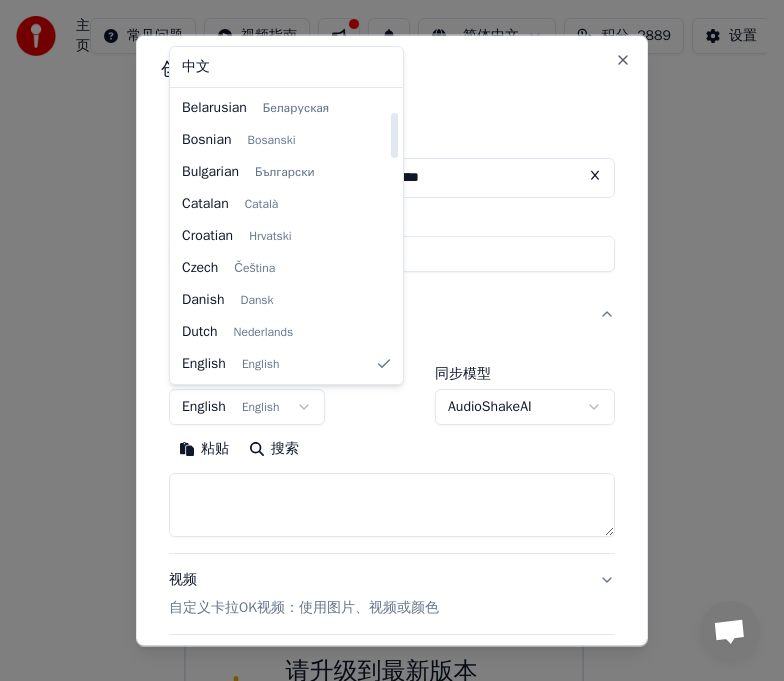 select on "**" 